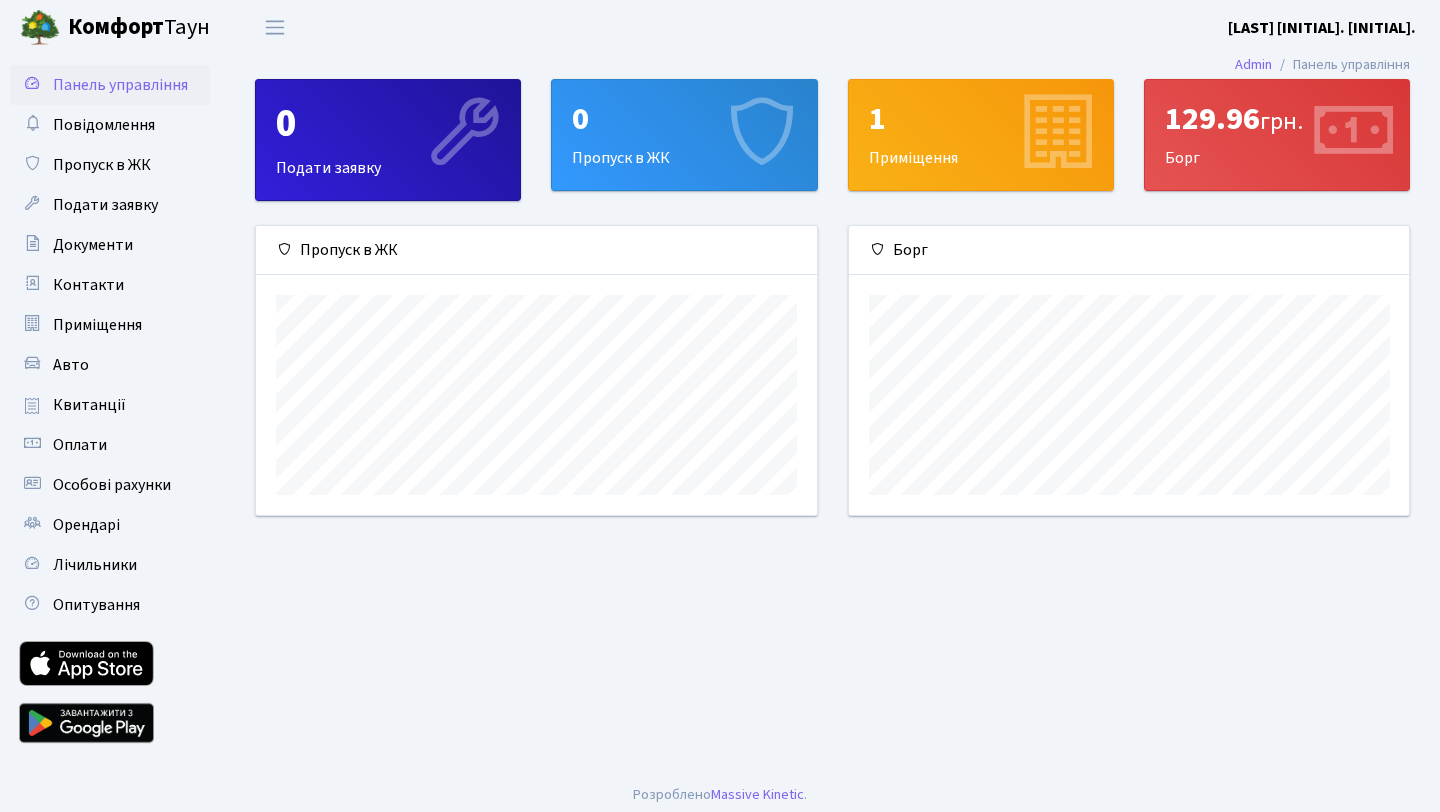 scroll, scrollTop: 0, scrollLeft: 0, axis: both 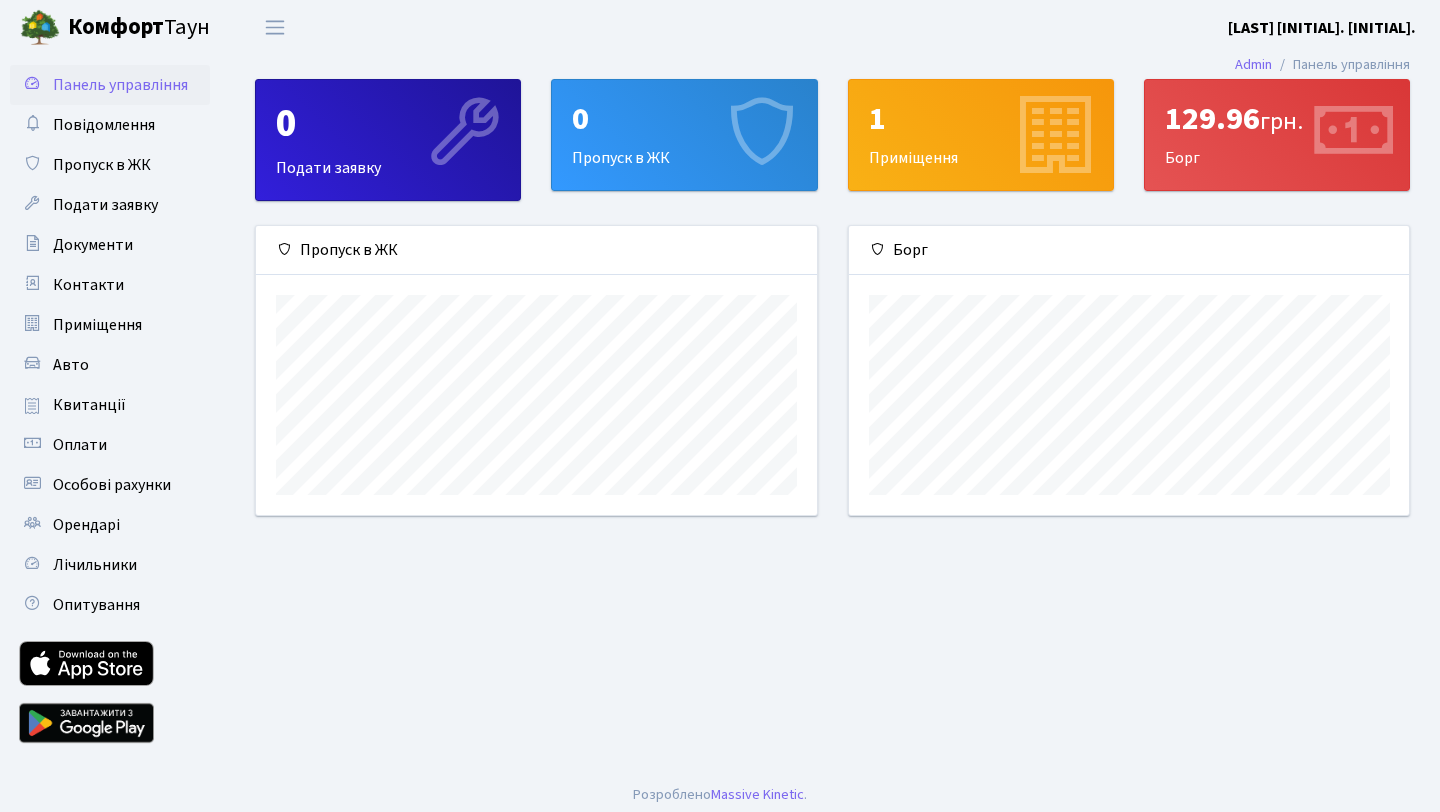 click on "1" at bounding box center (981, 119) 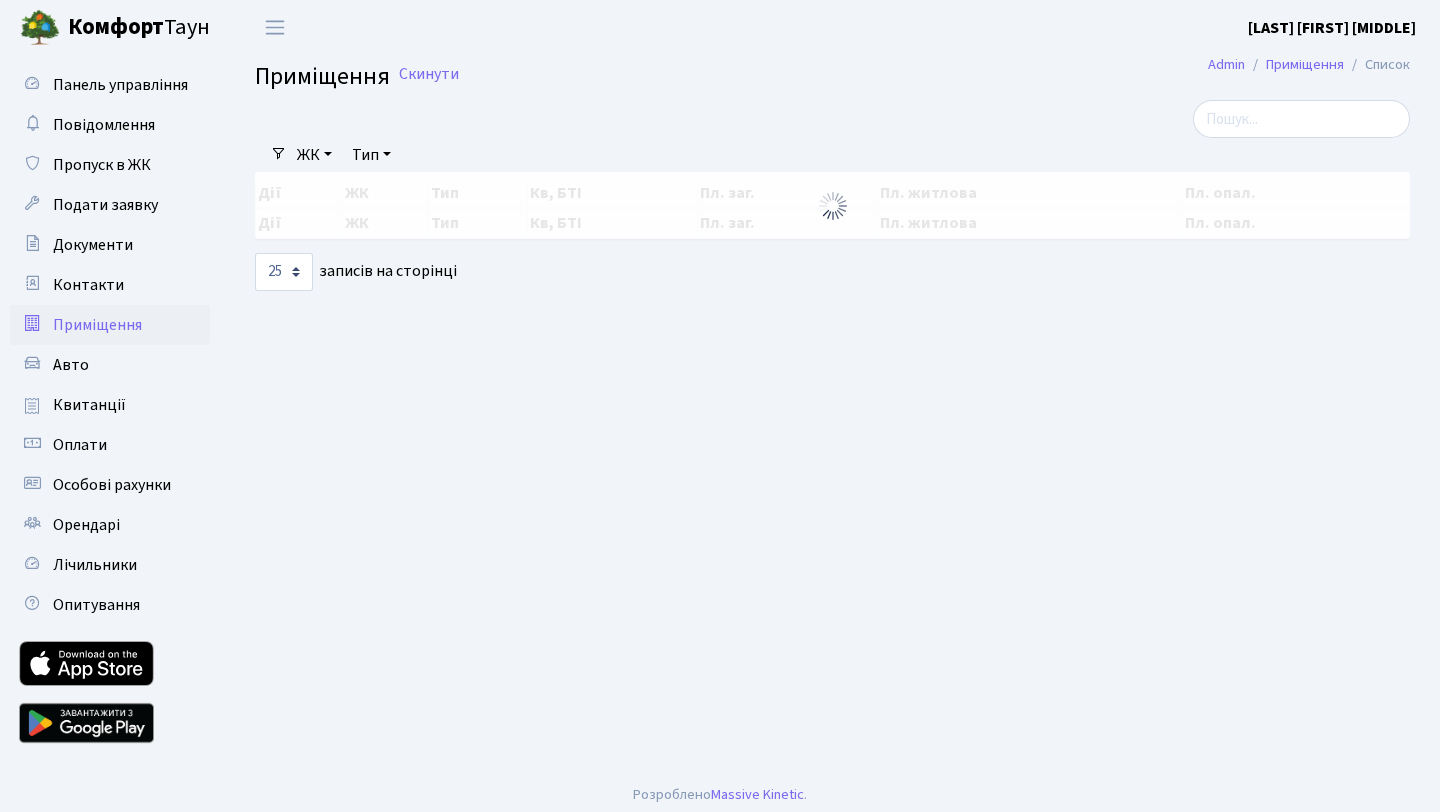 scroll, scrollTop: 0, scrollLeft: 0, axis: both 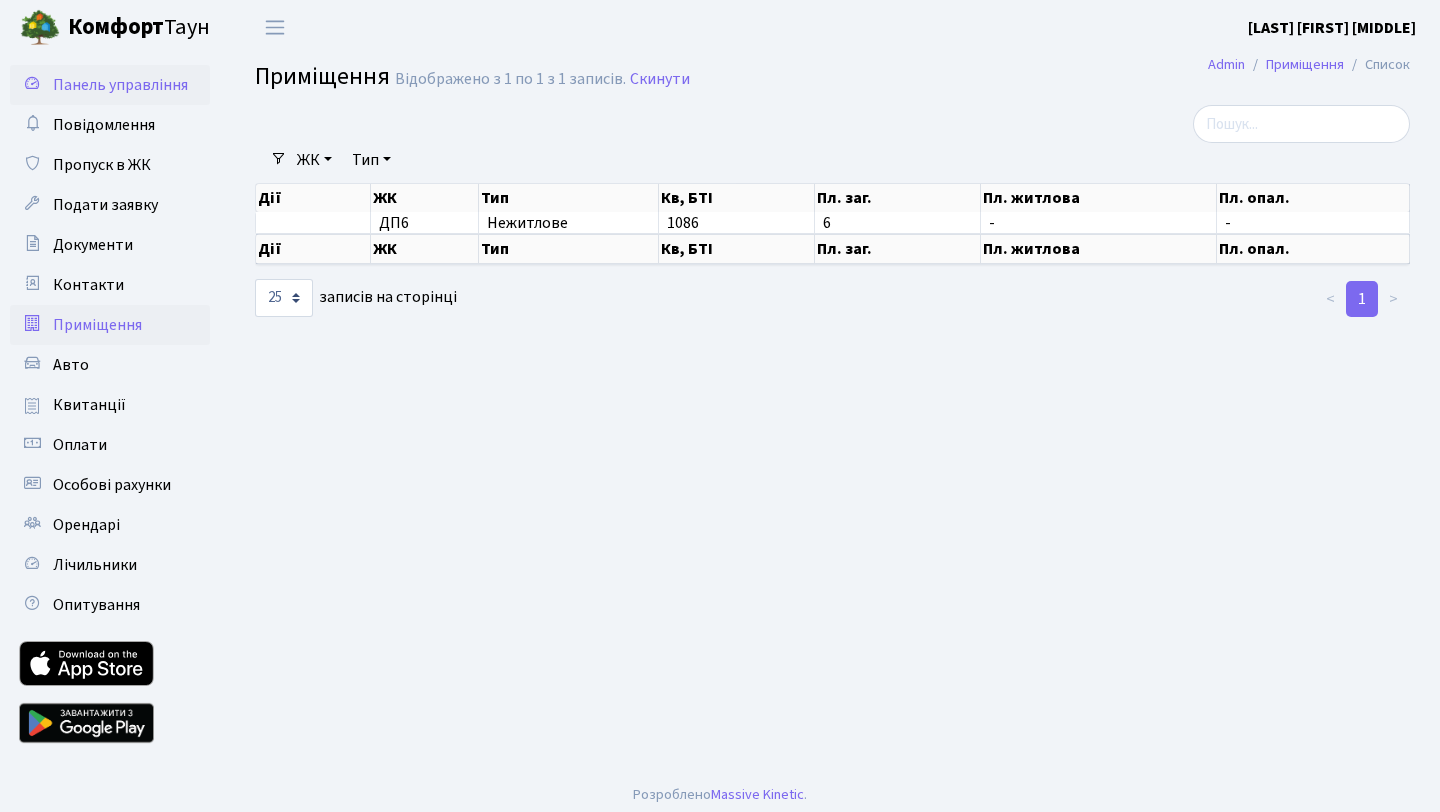 click on "Панель управління" at bounding box center [110, 85] 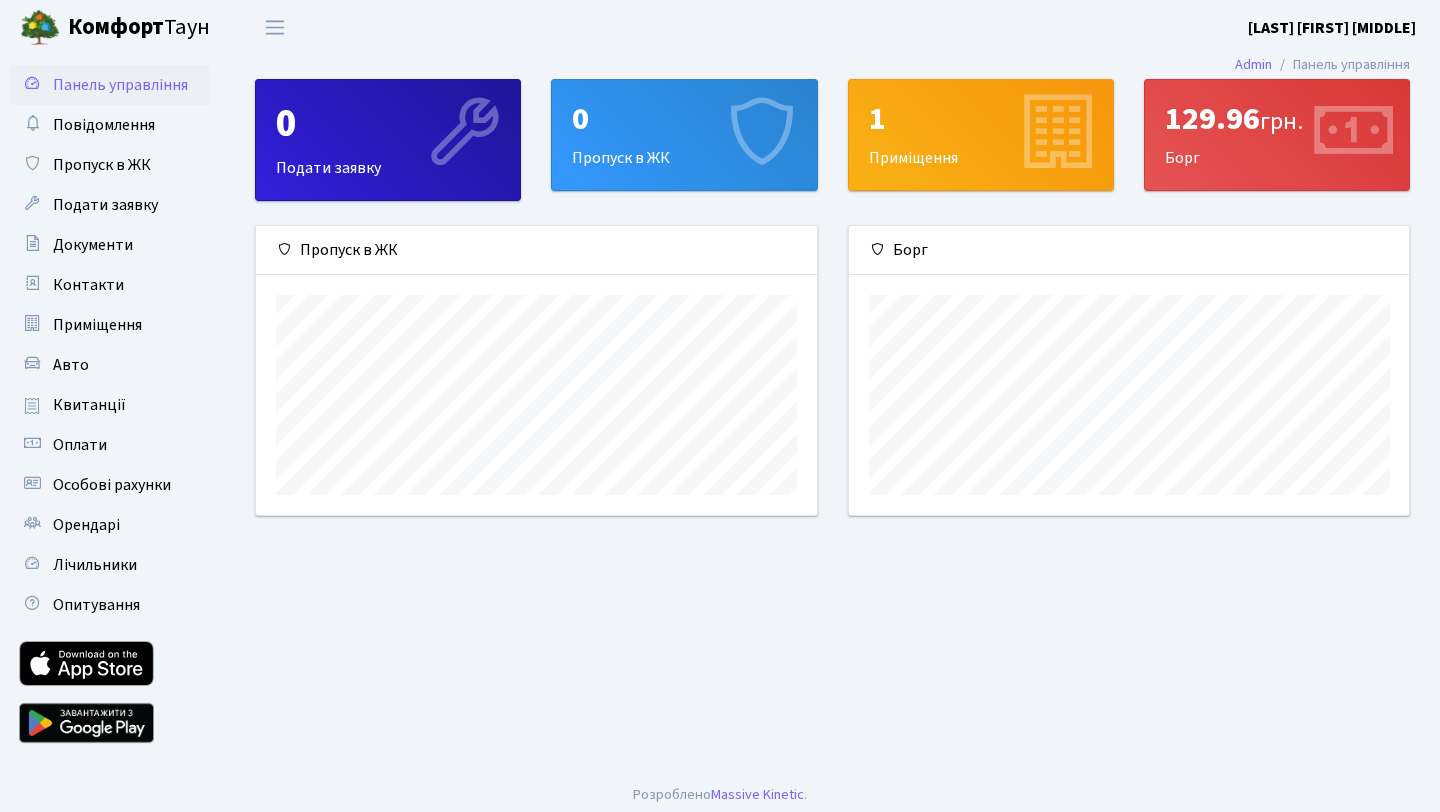 scroll, scrollTop: 0, scrollLeft: 0, axis: both 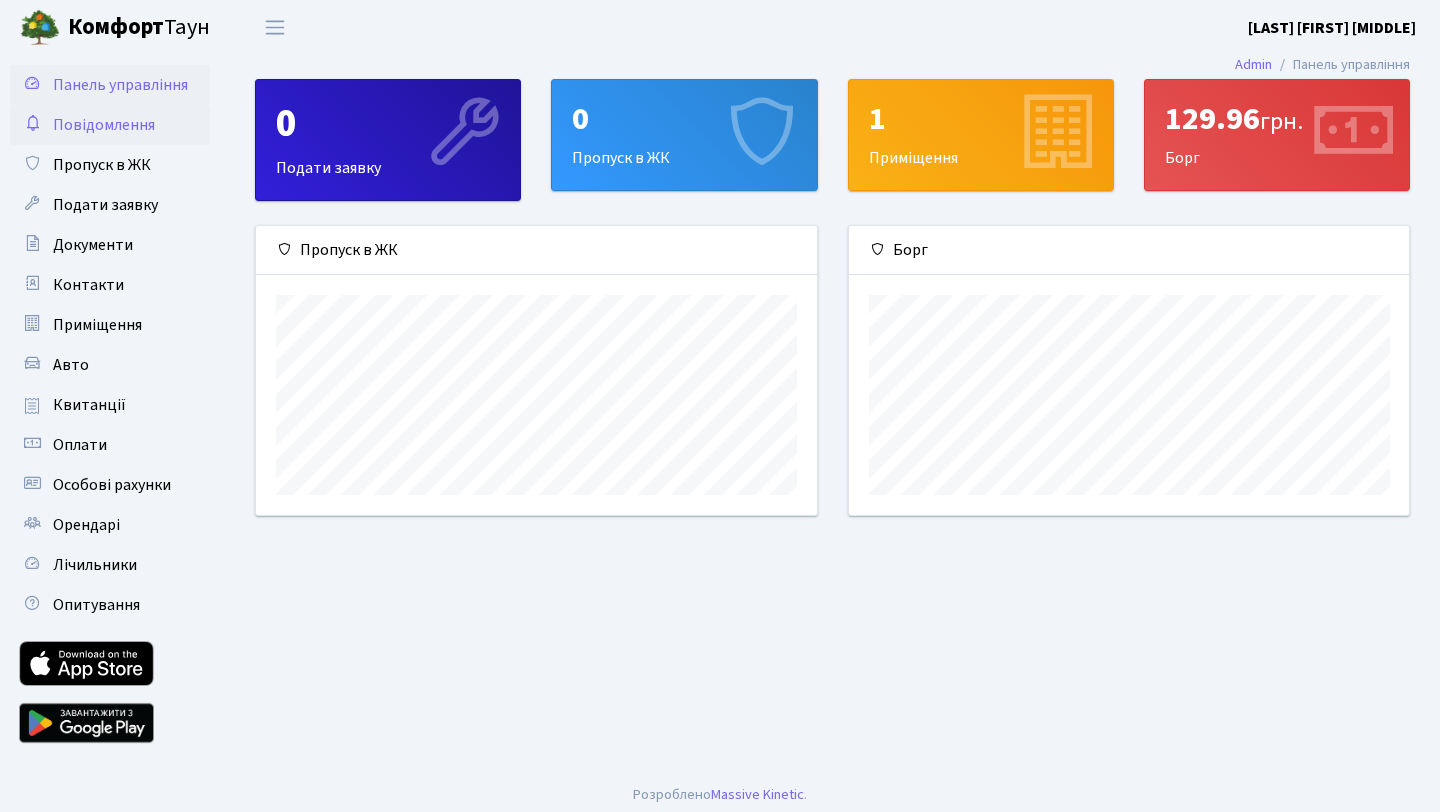 click on "Повідомлення" at bounding box center (104, 125) 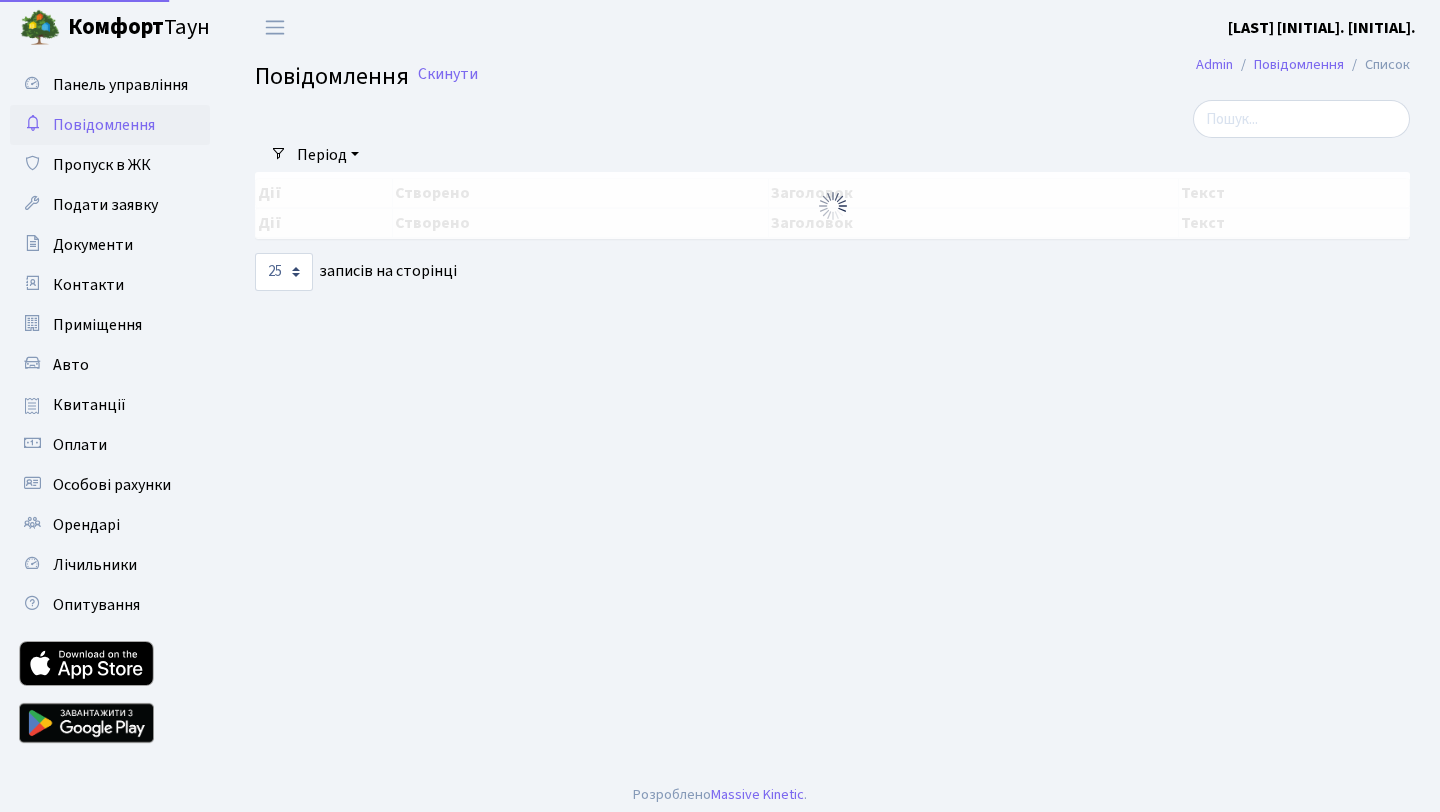 scroll, scrollTop: 0, scrollLeft: 0, axis: both 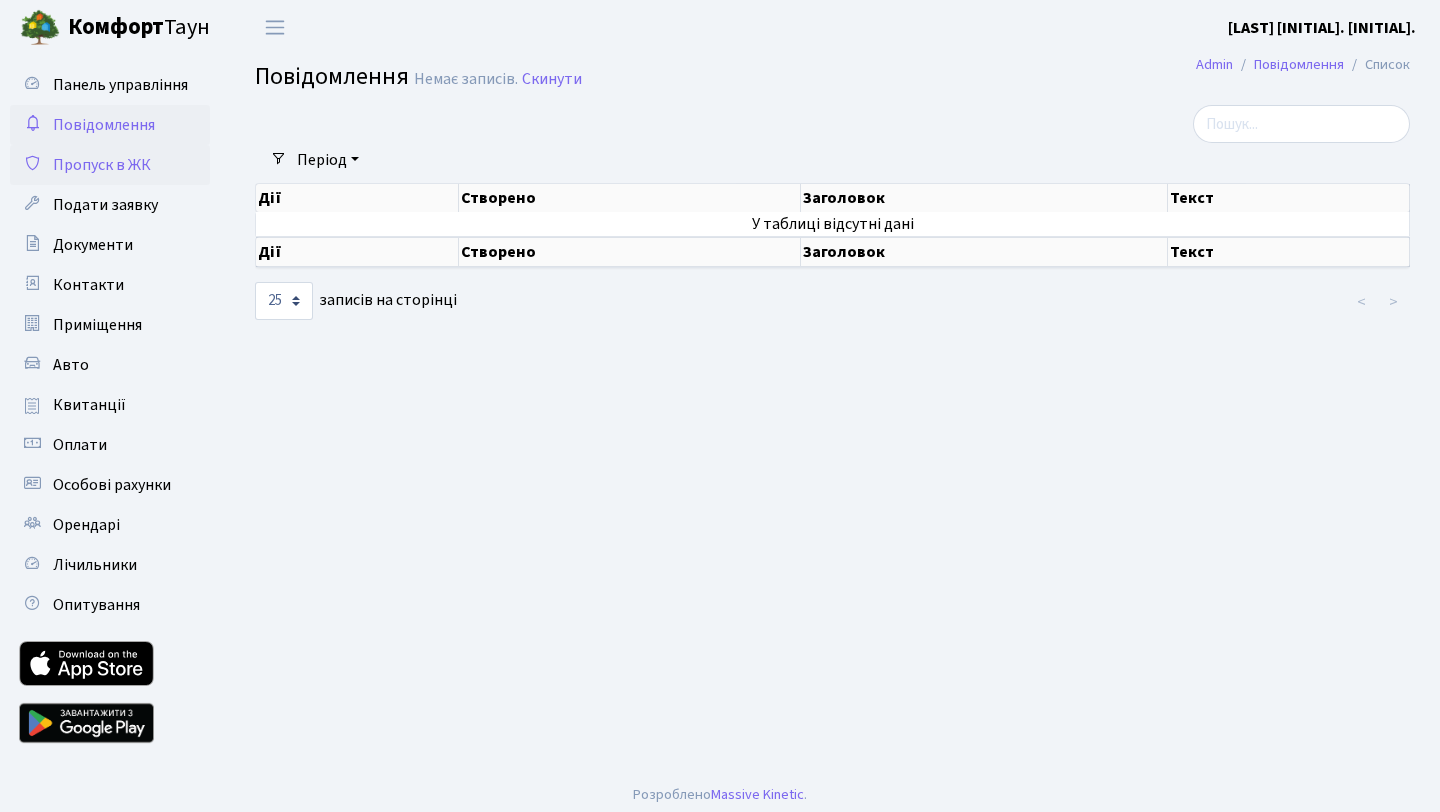 click on "Пропуск в ЖК" at bounding box center (102, 165) 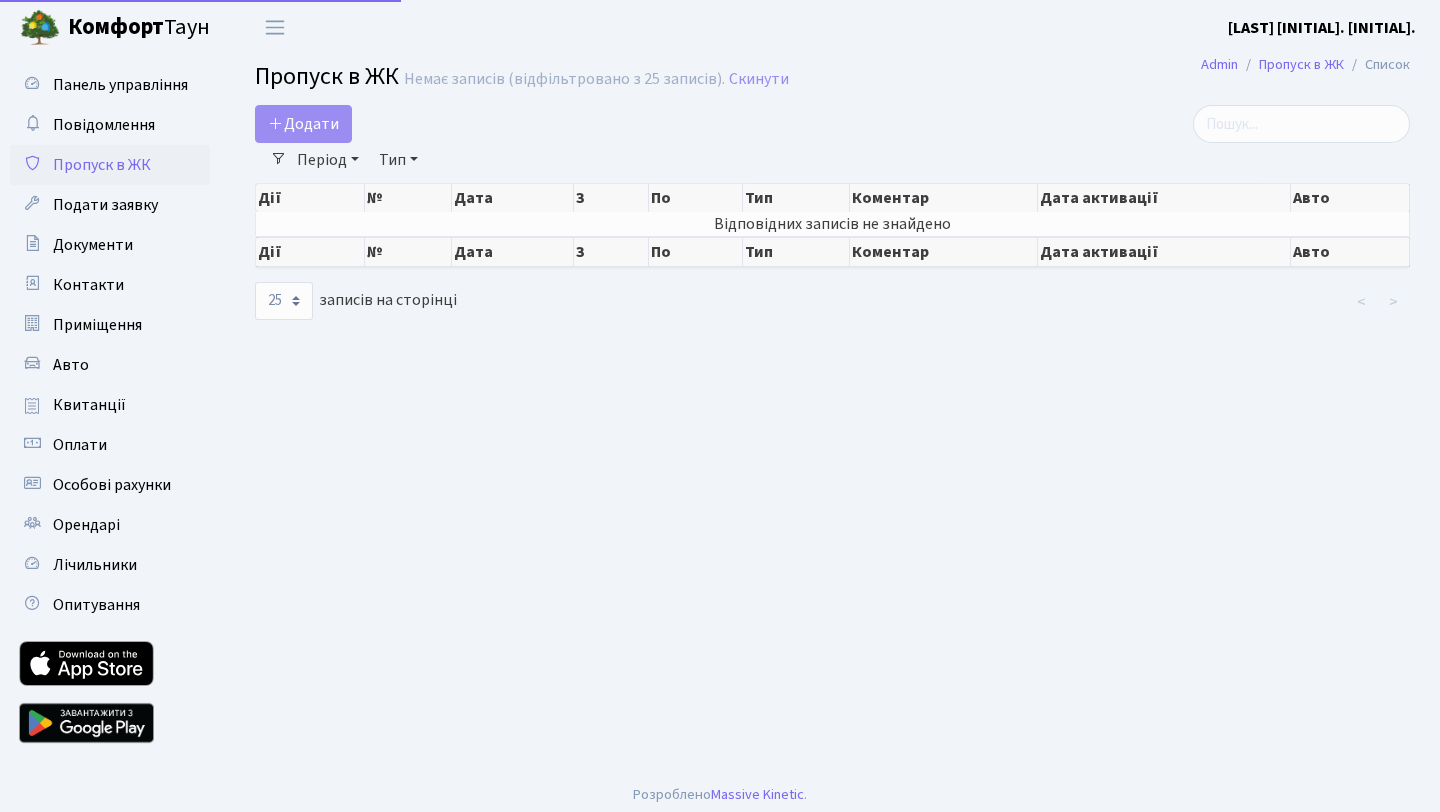 scroll, scrollTop: 0, scrollLeft: 0, axis: both 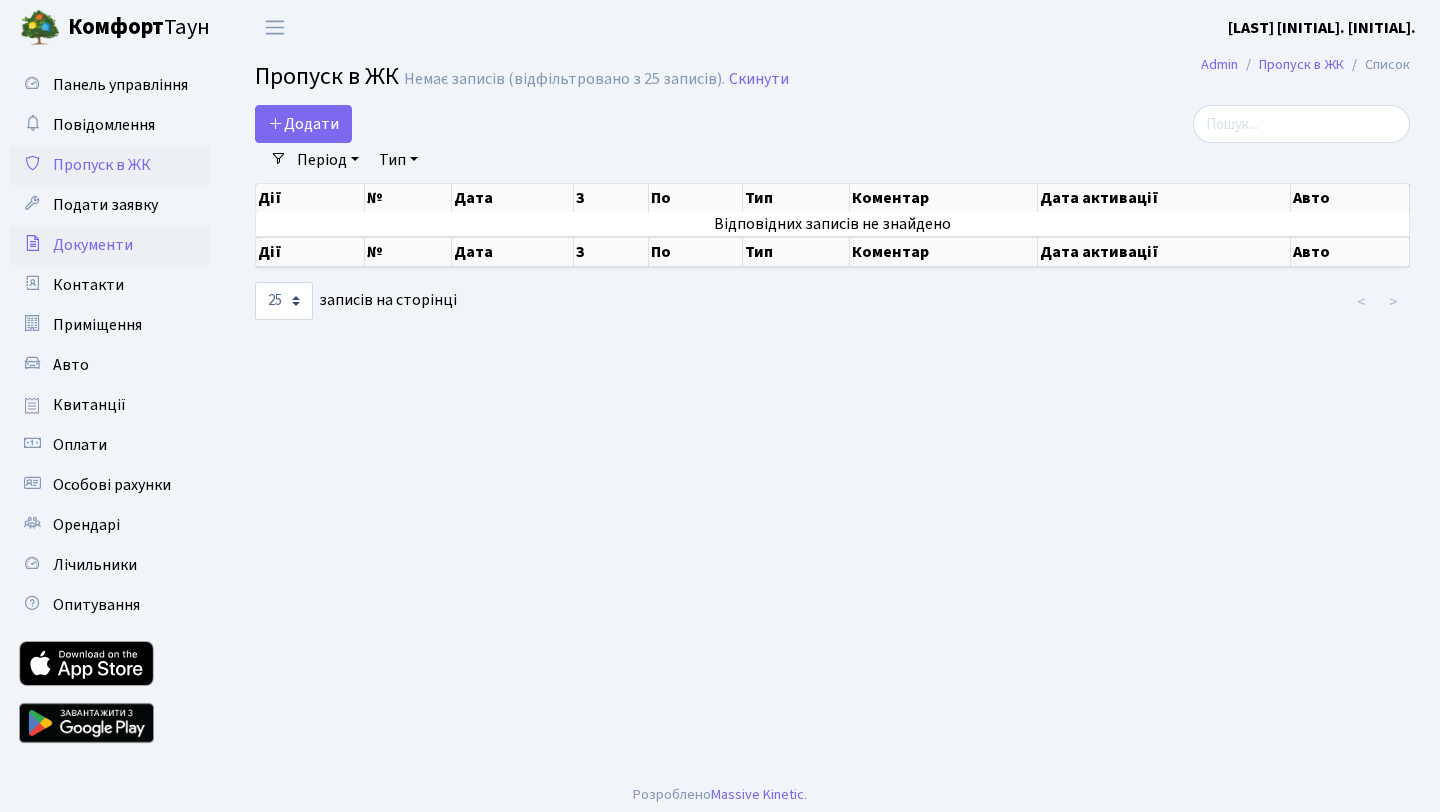 click on "Документи" at bounding box center [110, 245] 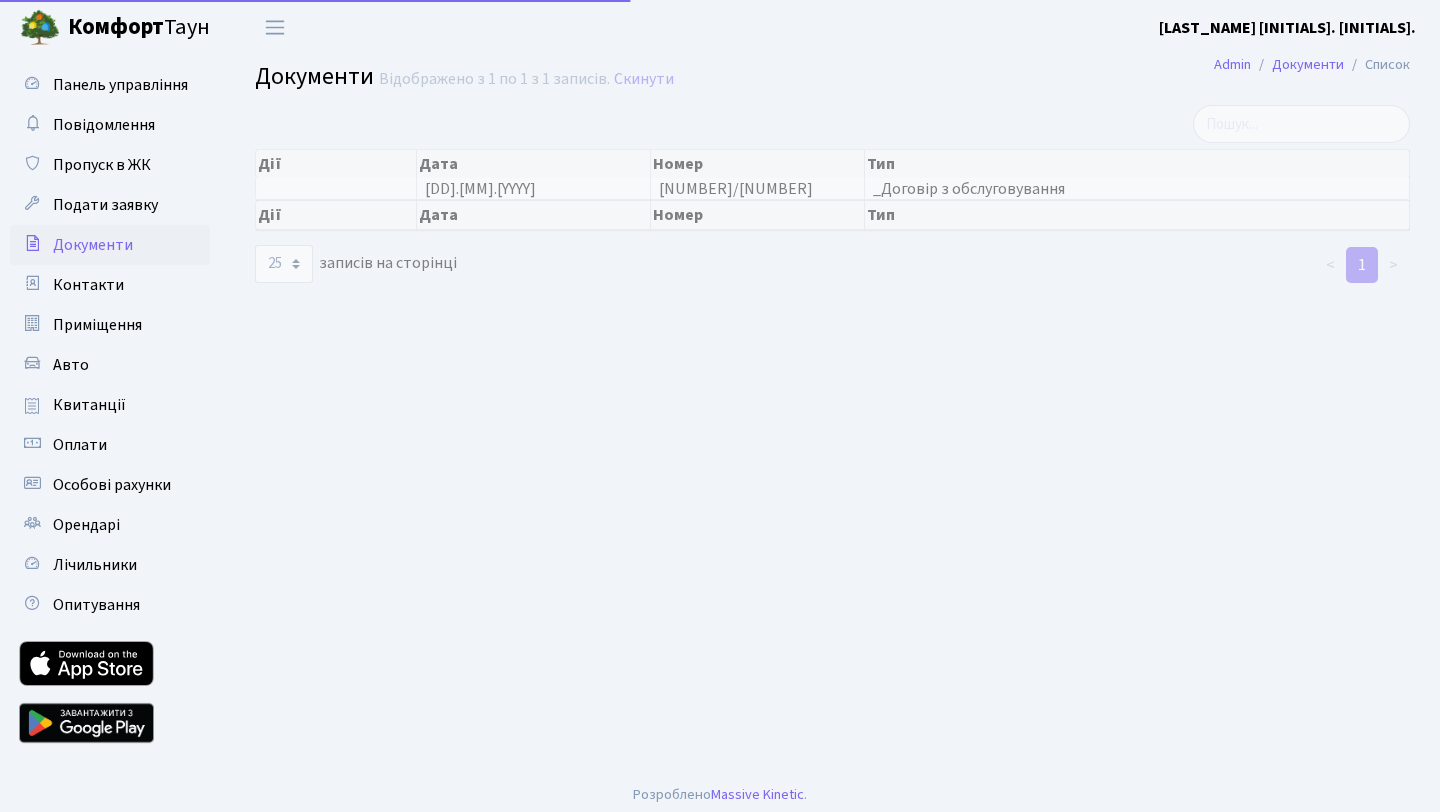 scroll, scrollTop: 0, scrollLeft: 0, axis: both 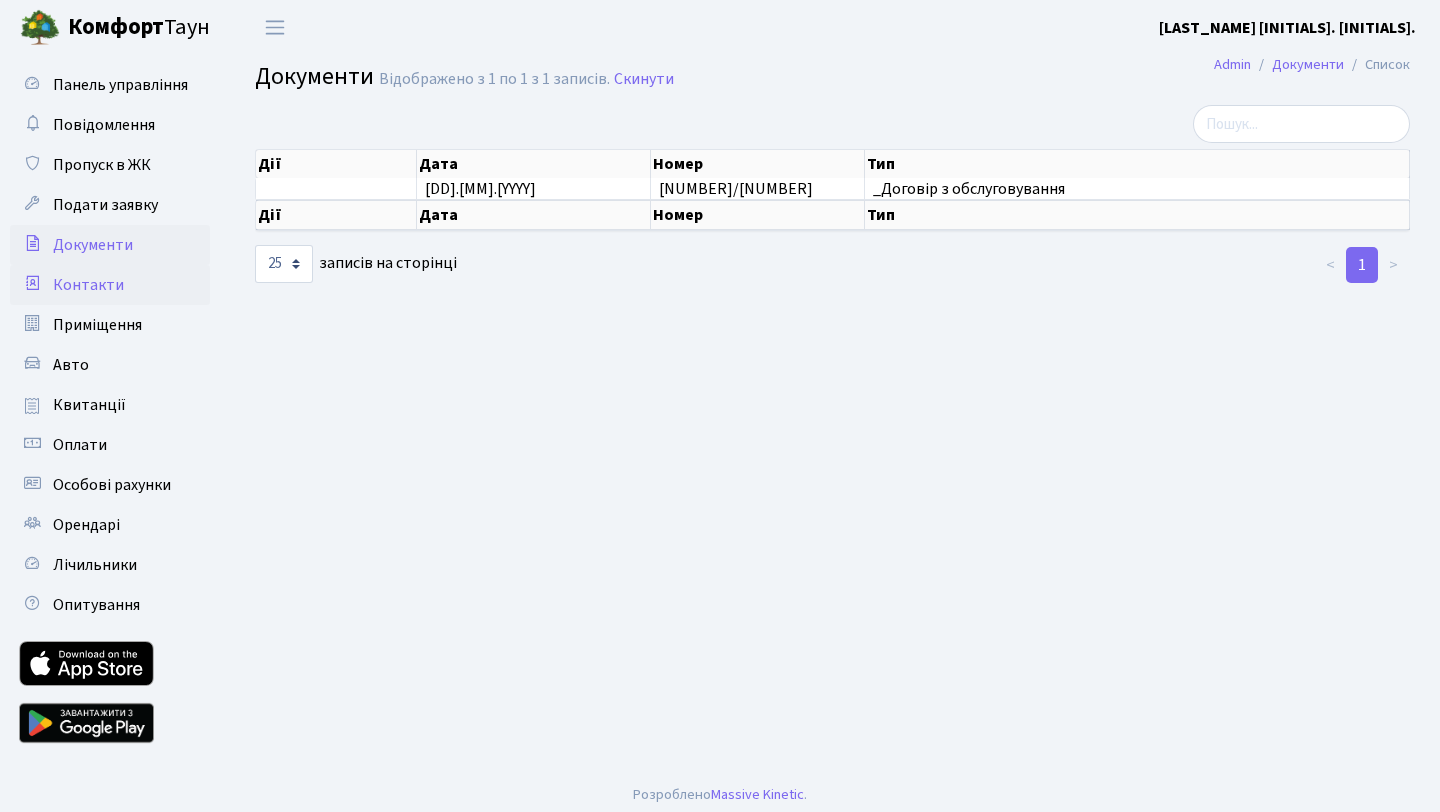 click on "Контакти" at bounding box center (110, 285) 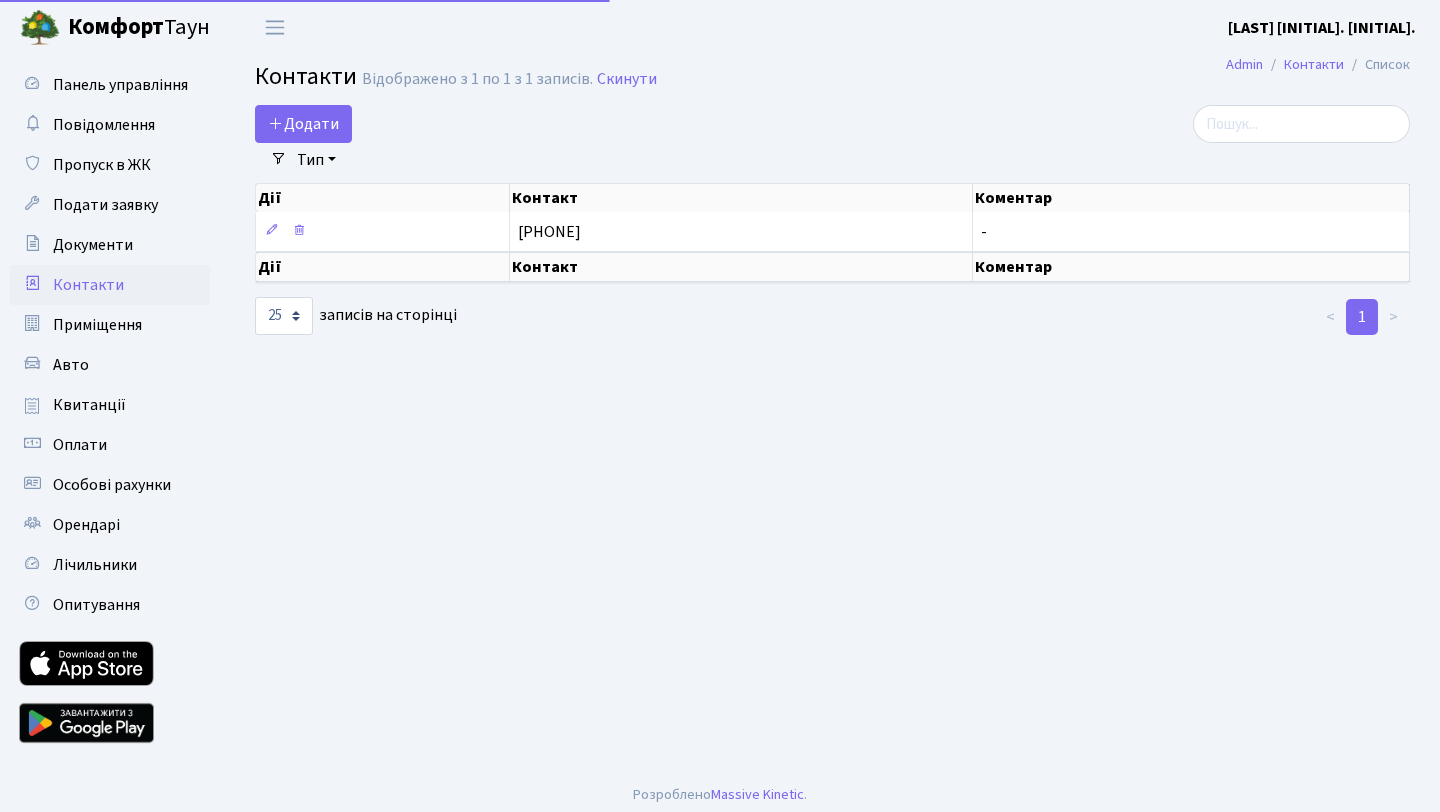 scroll, scrollTop: 0, scrollLeft: 0, axis: both 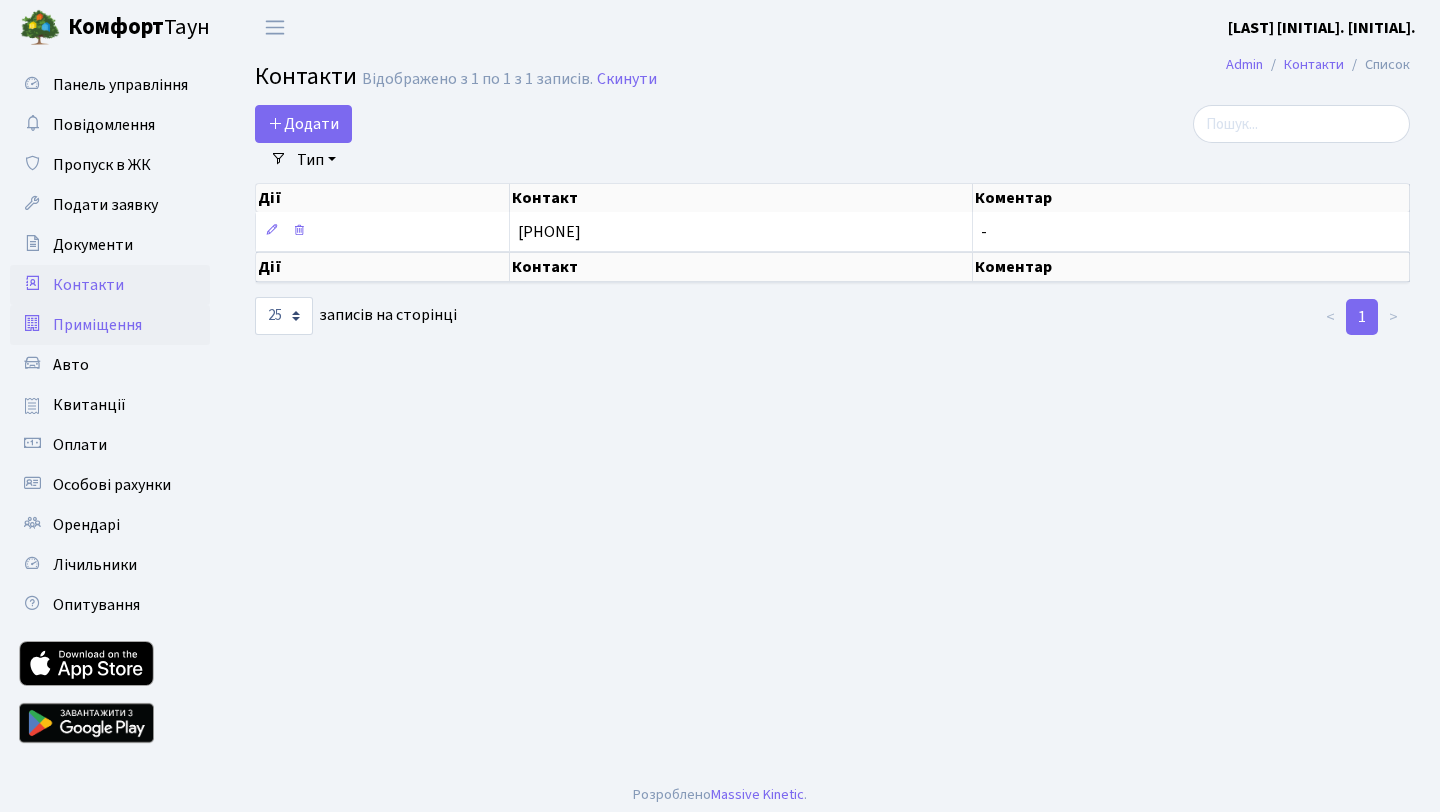 click on "Приміщення" at bounding box center [97, 325] 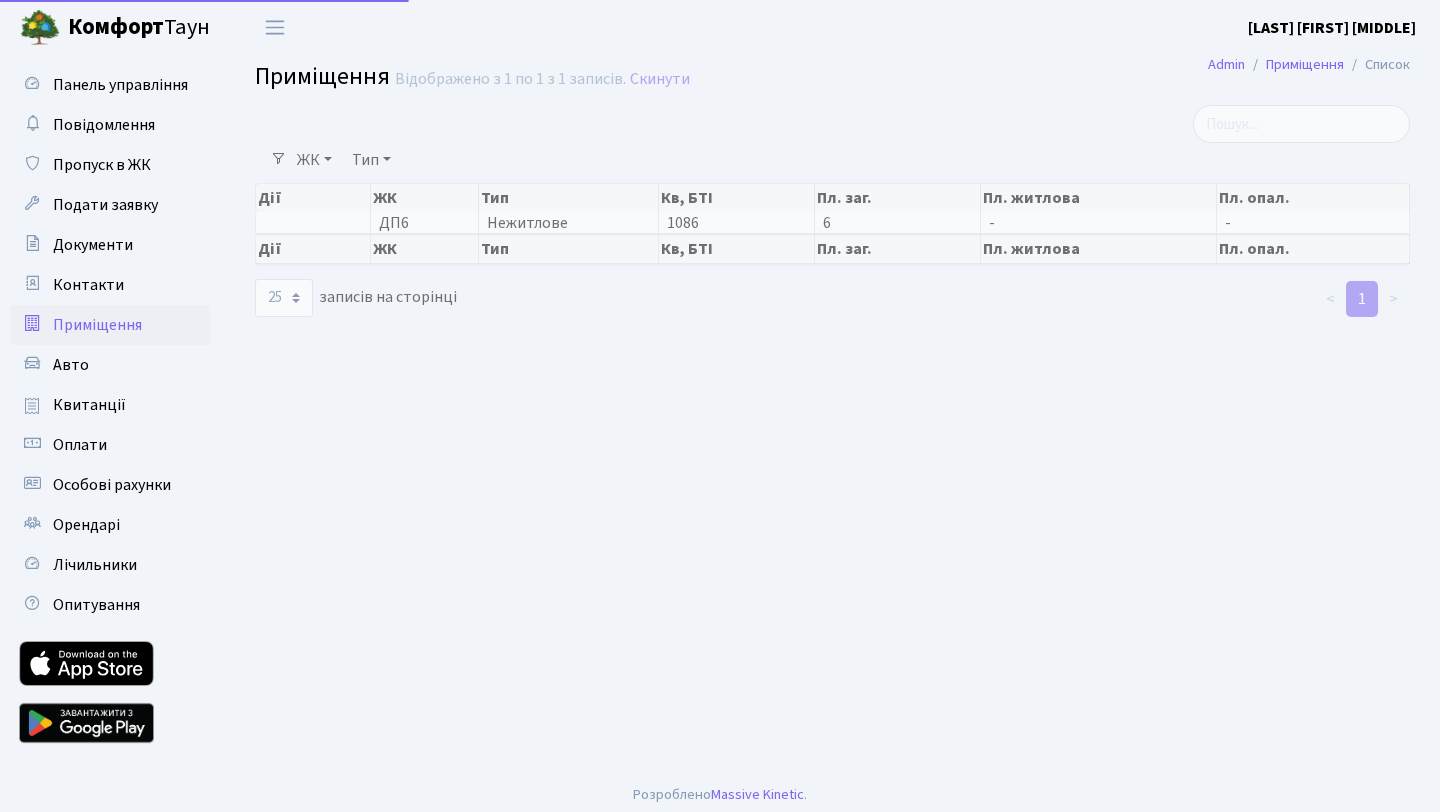scroll, scrollTop: 0, scrollLeft: 0, axis: both 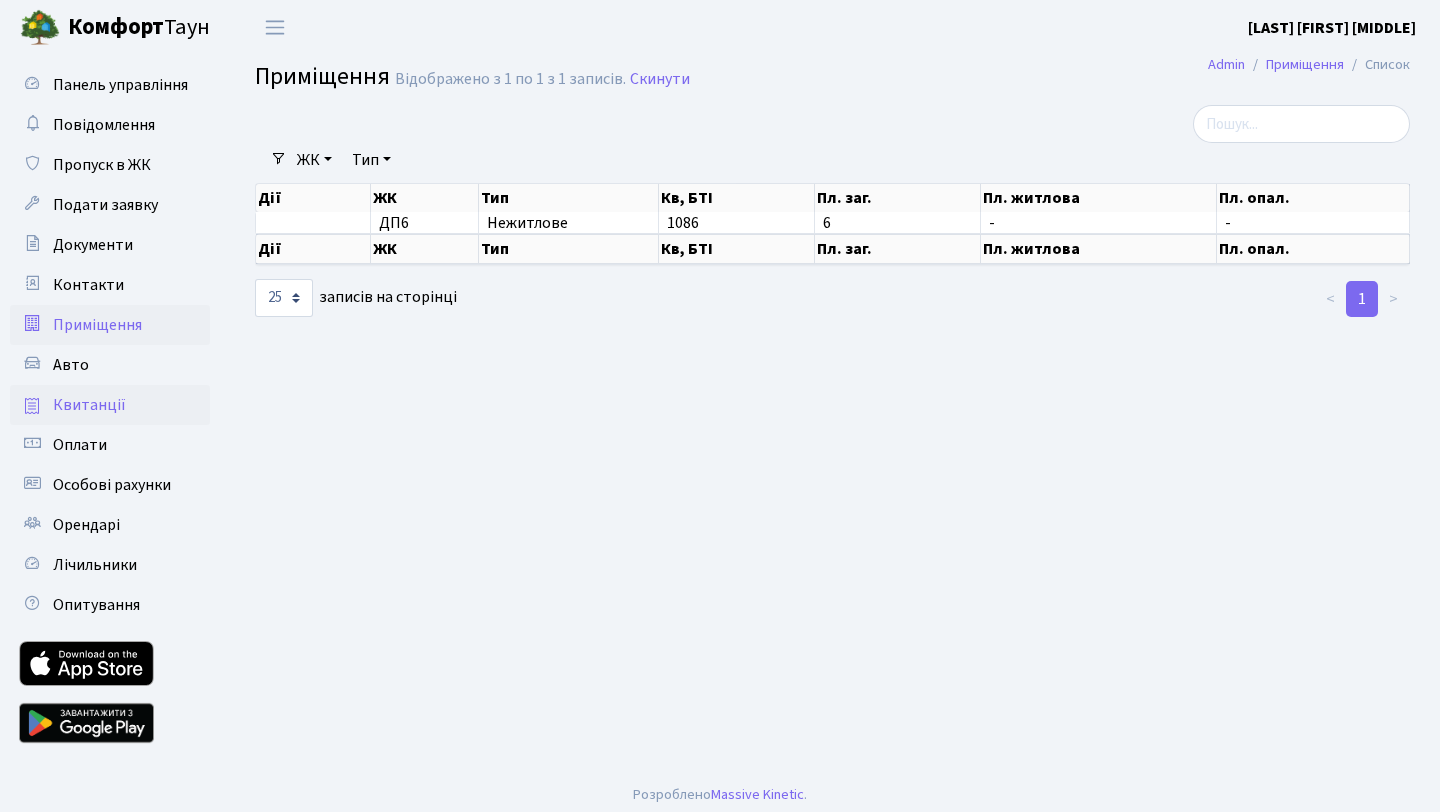 click on "Квитанції" at bounding box center (89, 405) 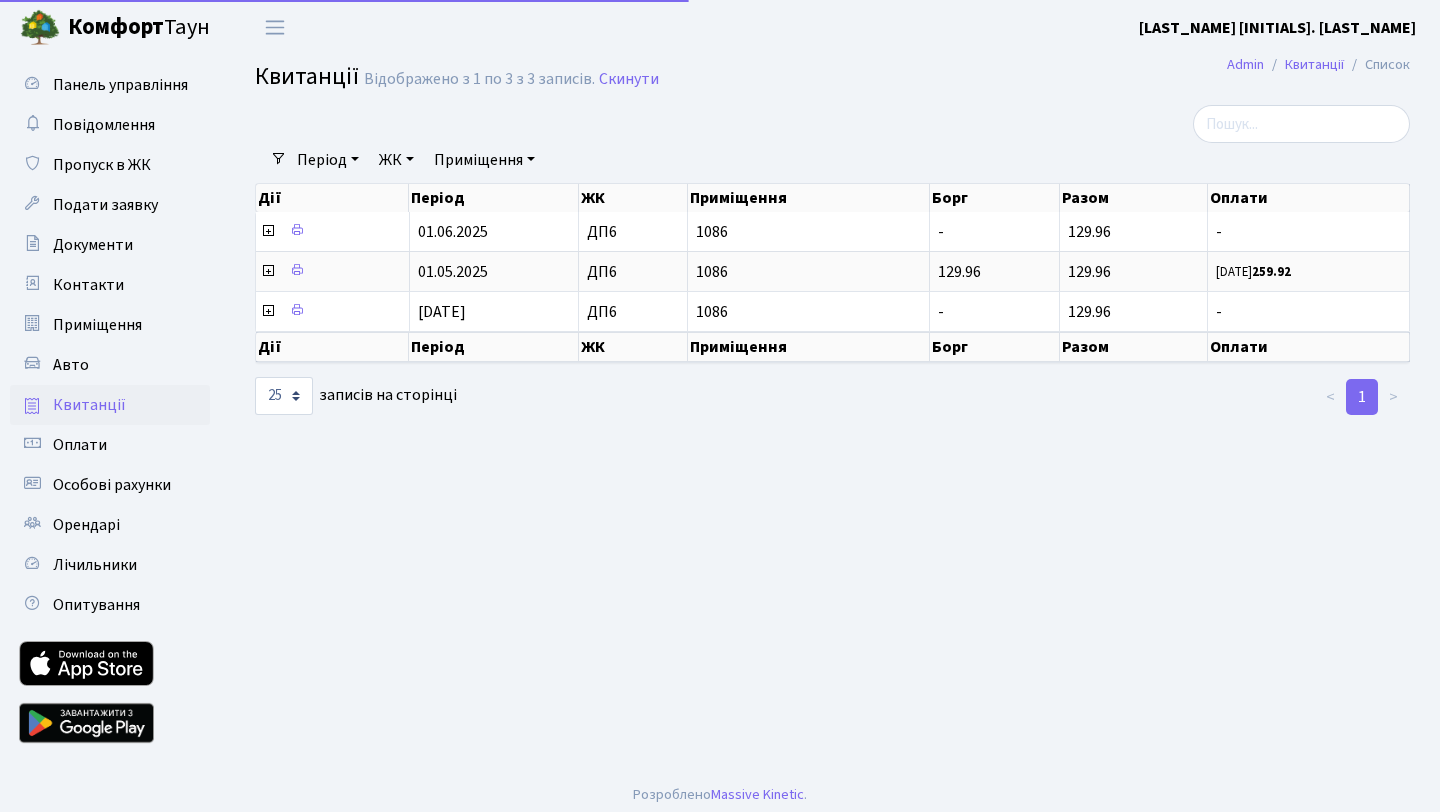 scroll, scrollTop: 0, scrollLeft: 0, axis: both 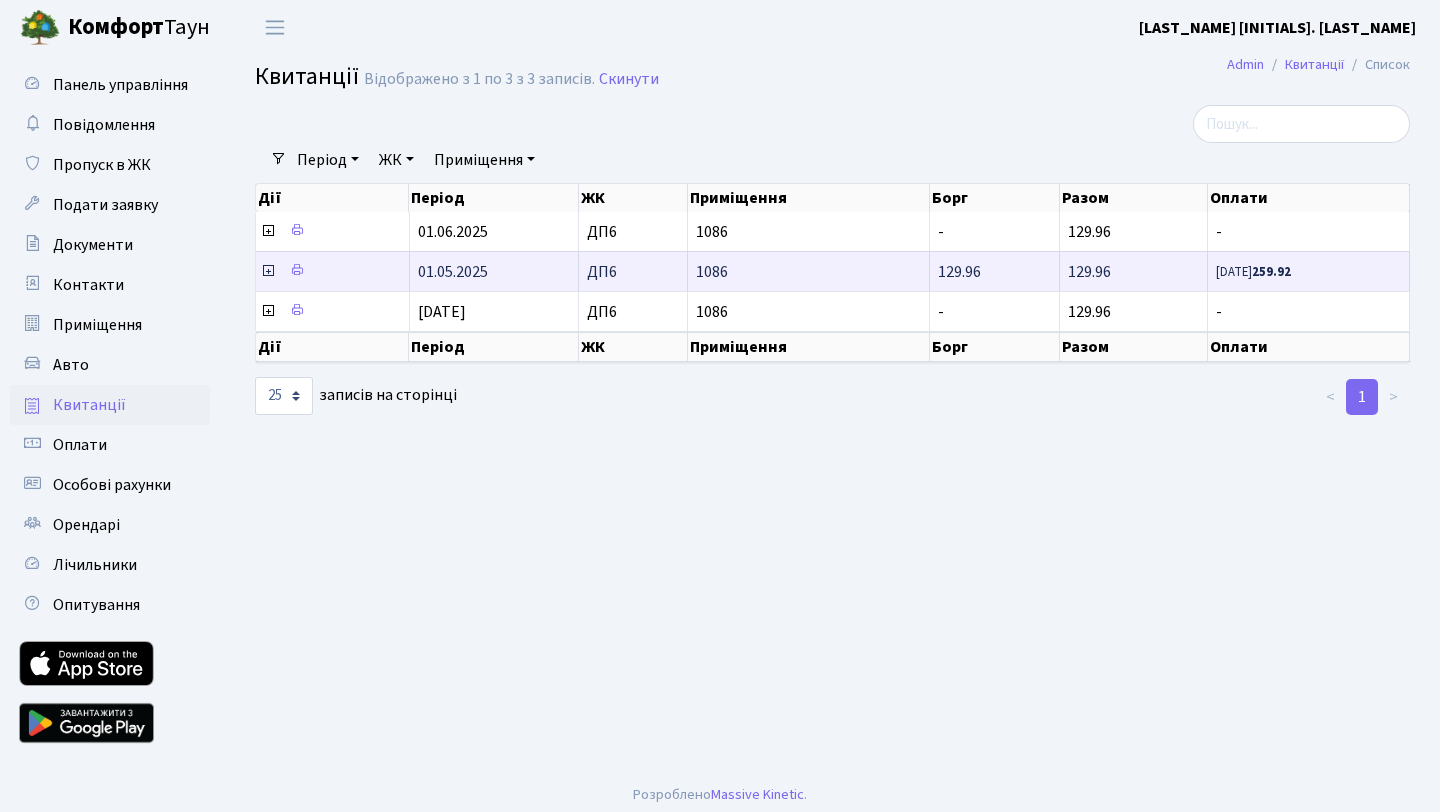 click at bounding box center [268, 271] 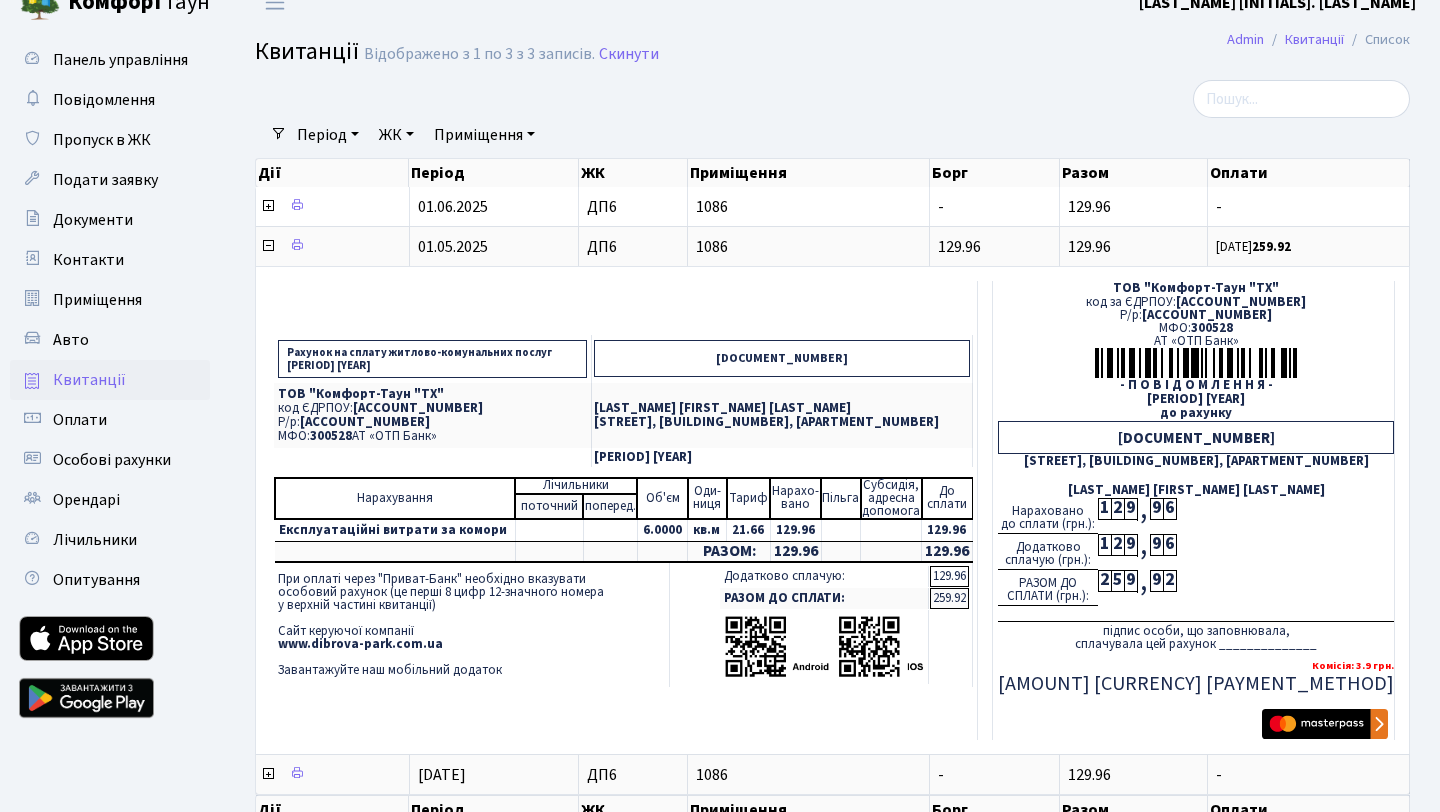 scroll, scrollTop: 23, scrollLeft: 0, axis: vertical 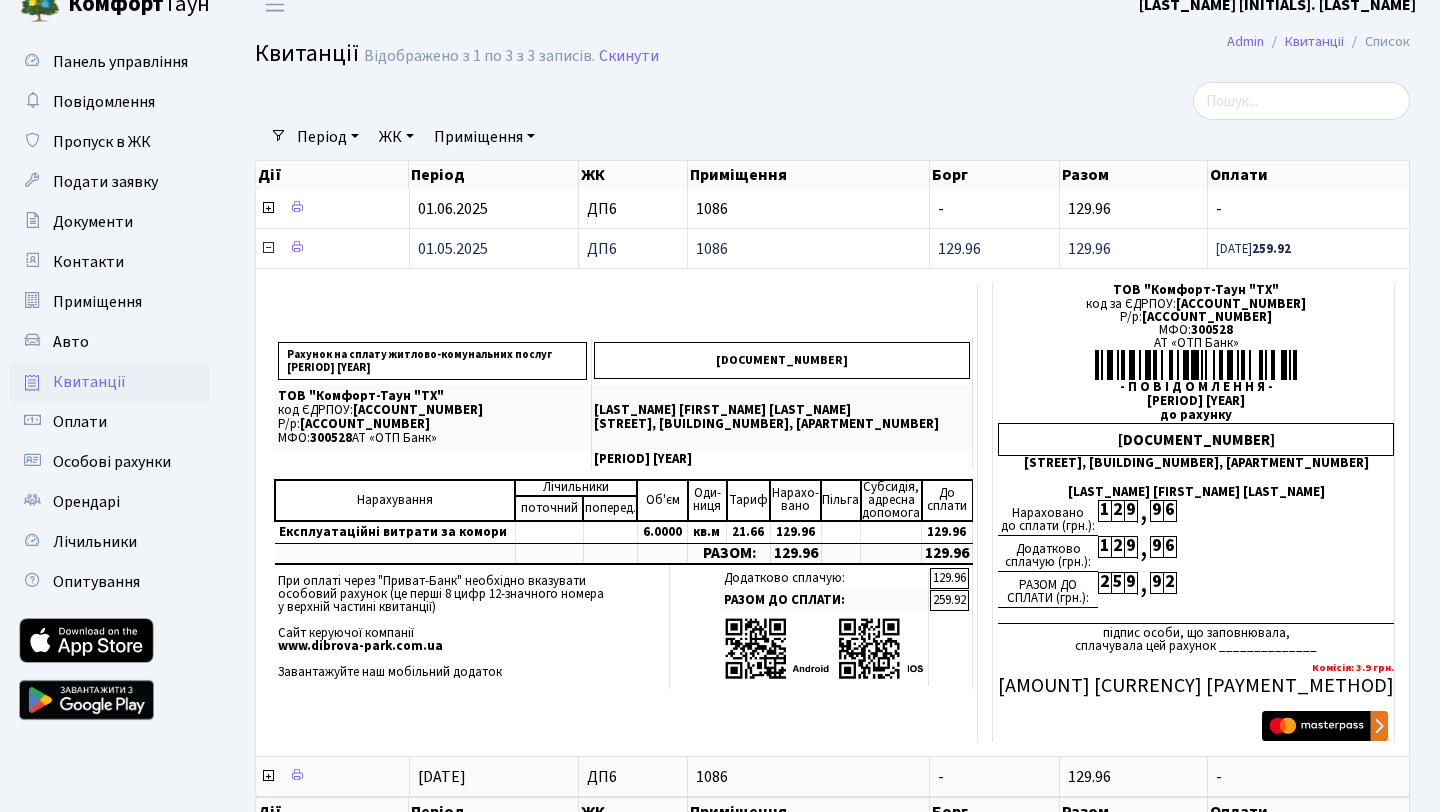 click at bounding box center (268, 248) 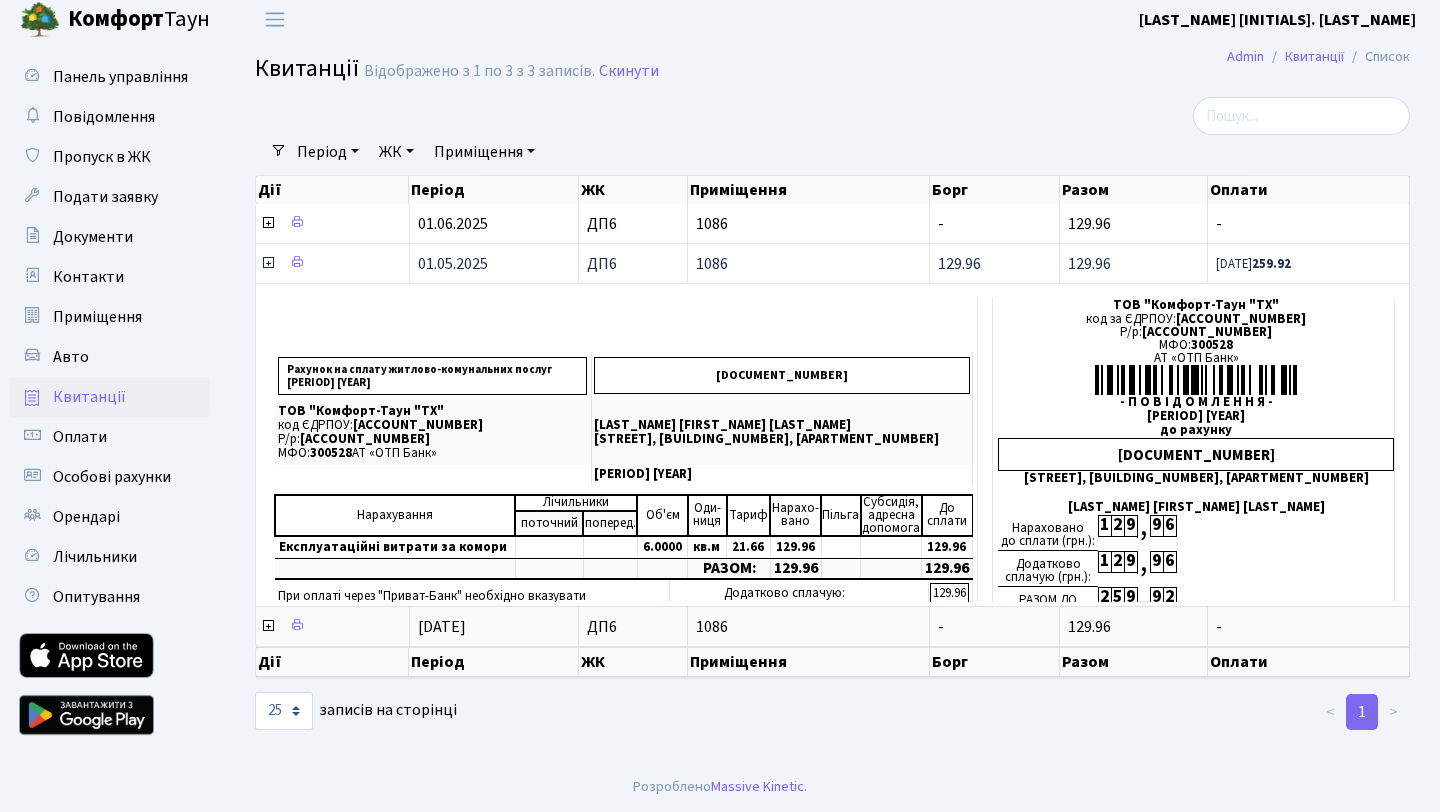 scroll, scrollTop: 8, scrollLeft: 0, axis: vertical 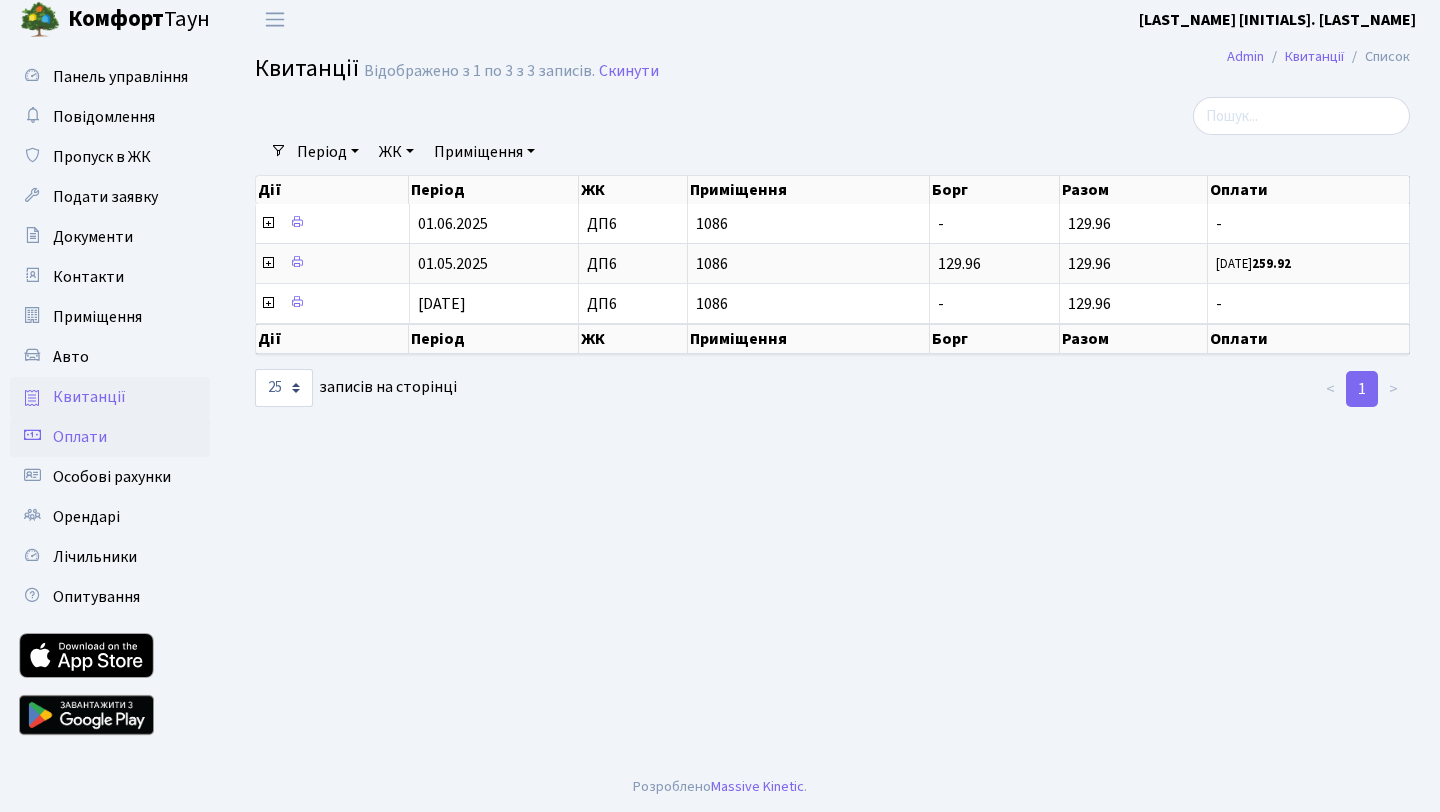 click on "Оплати" at bounding box center [110, 437] 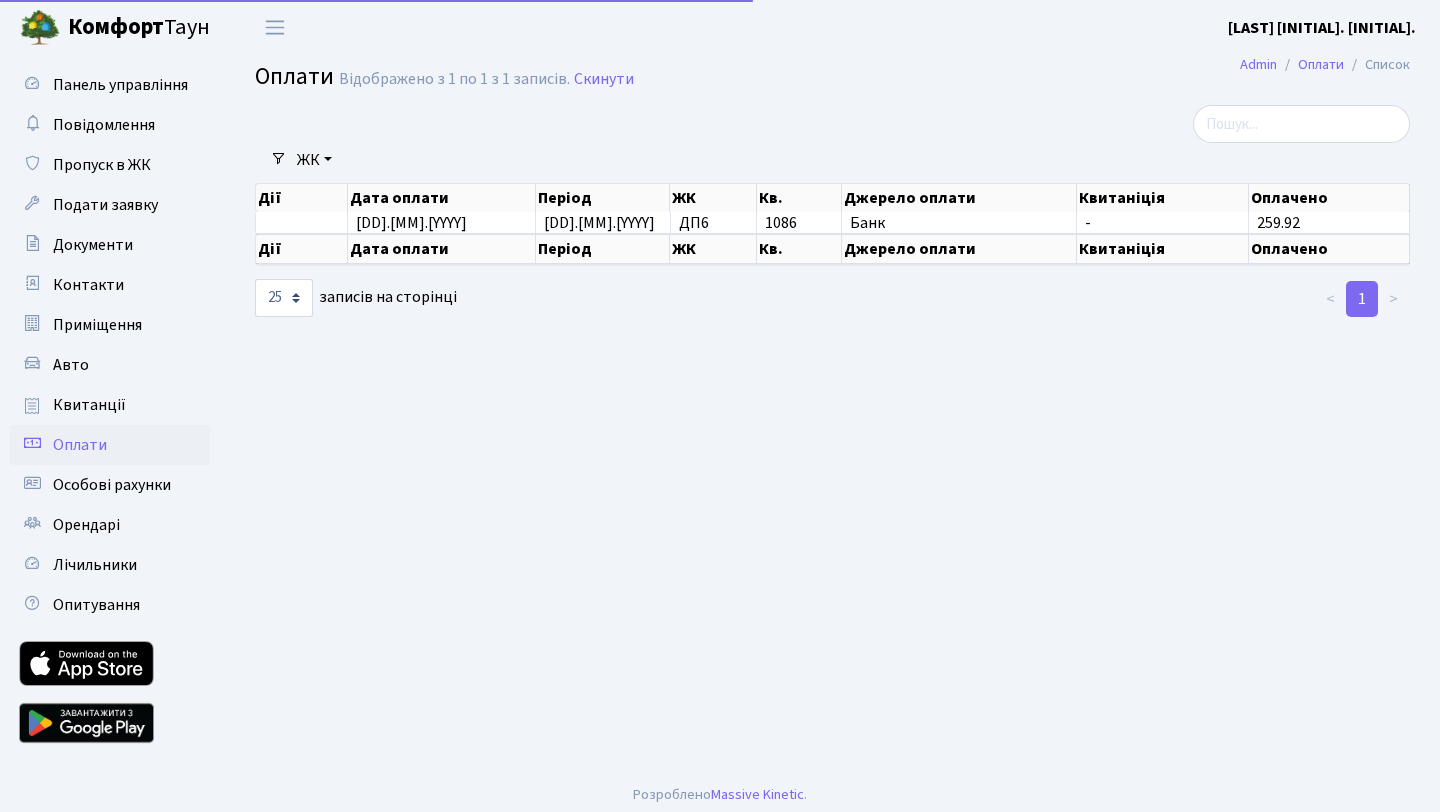 scroll, scrollTop: 0, scrollLeft: 0, axis: both 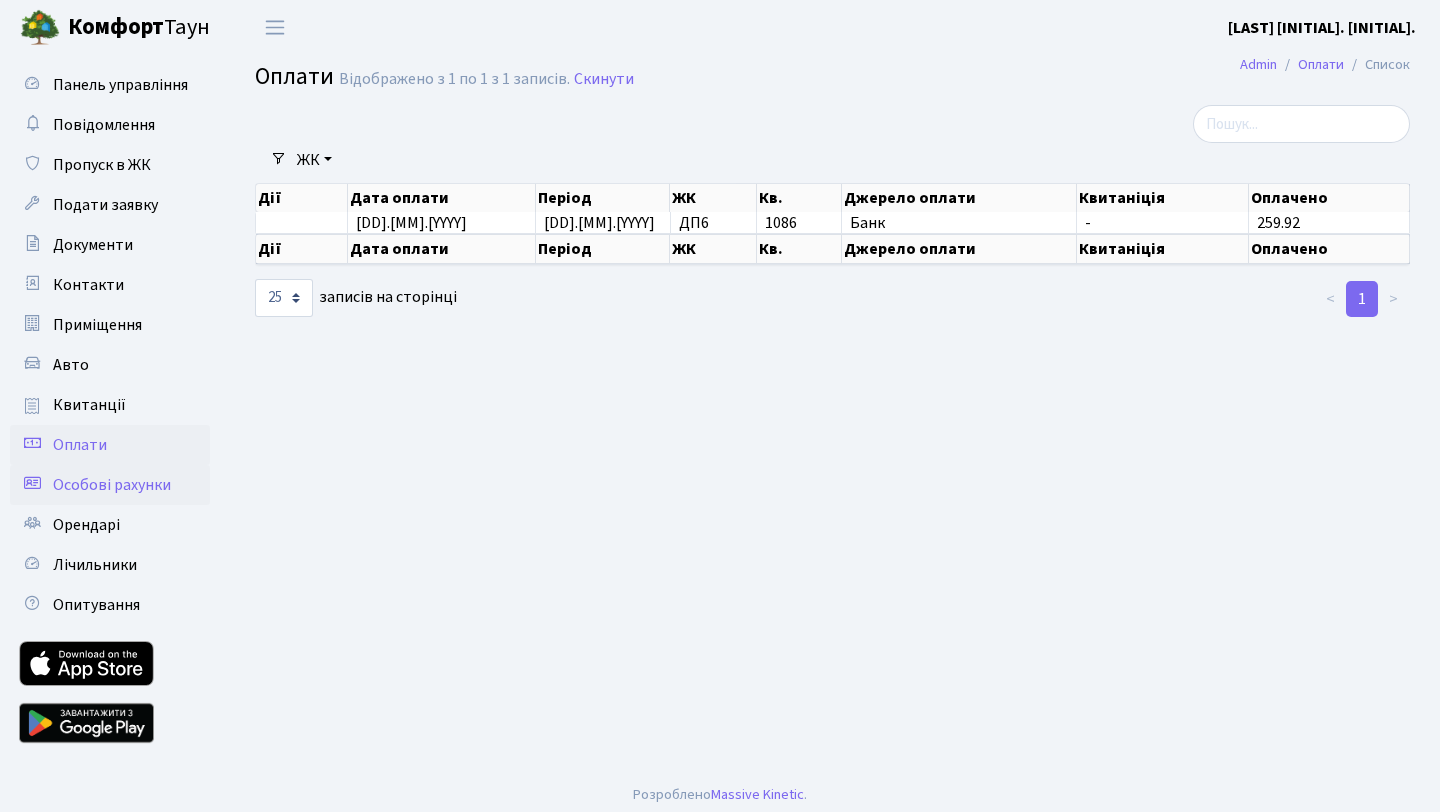 click on "Особові рахунки" at bounding box center [112, 485] 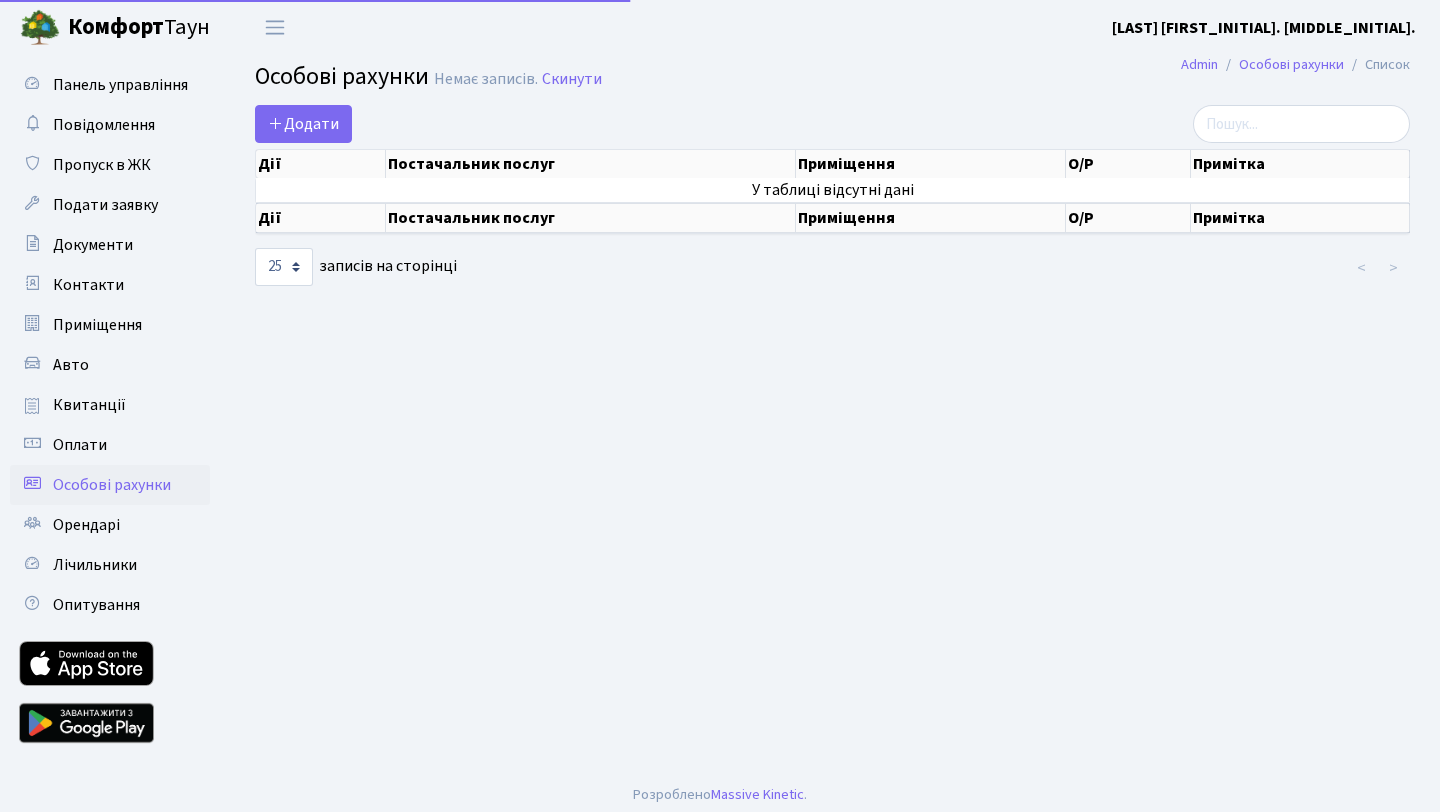 scroll, scrollTop: 0, scrollLeft: 0, axis: both 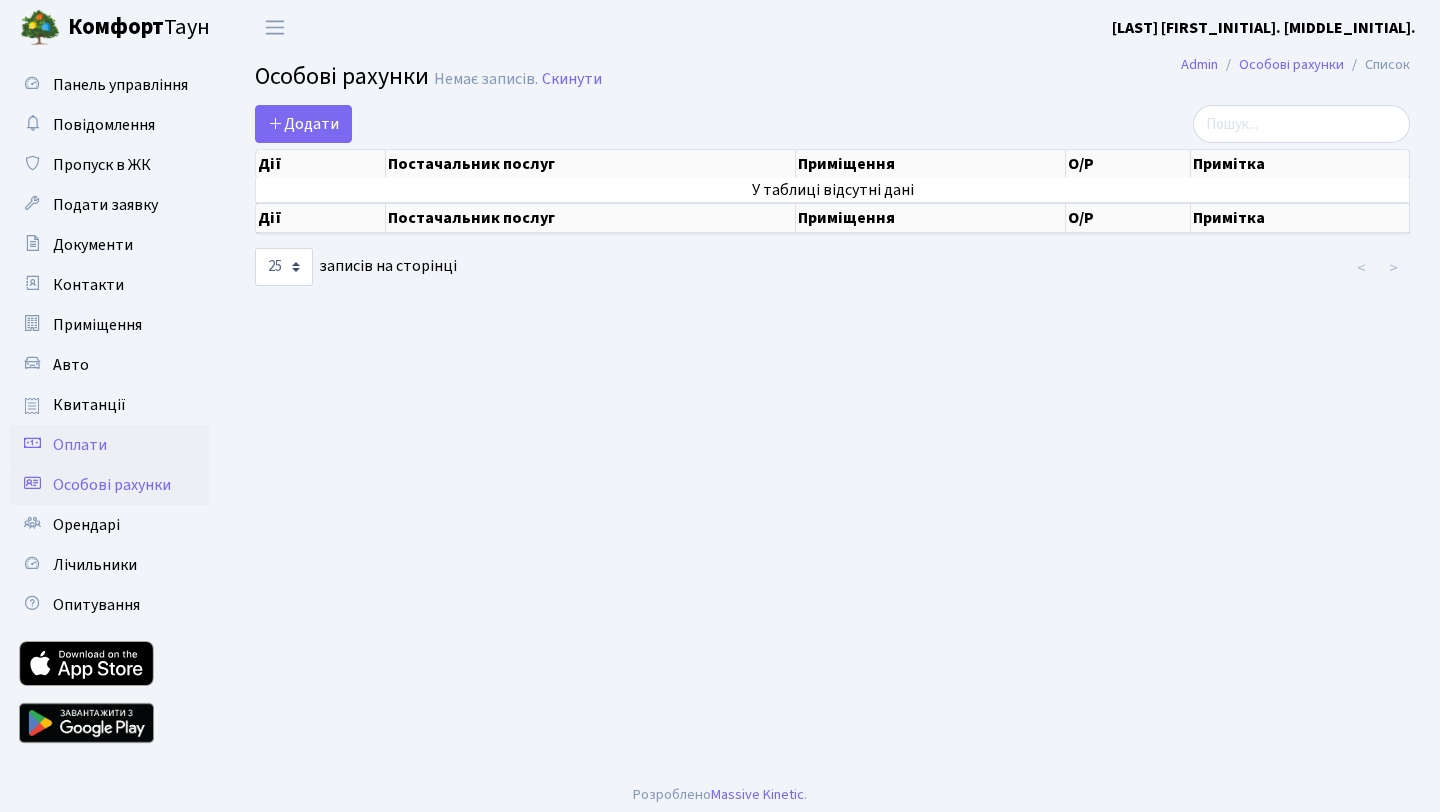 click on "Оплати" at bounding box center (110, 445) 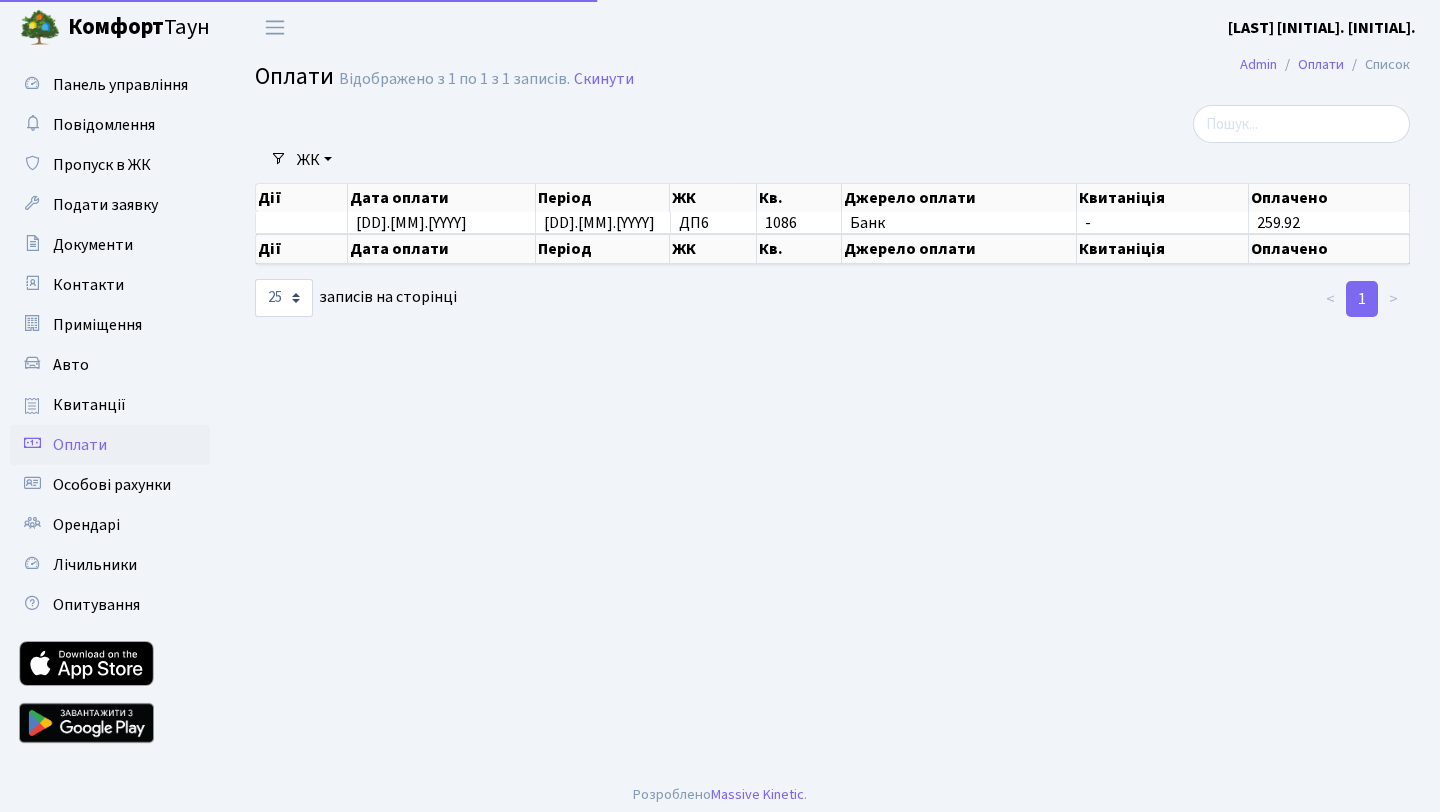 scroll, scrollTop: 0, scrollLeft: 0, axis: both 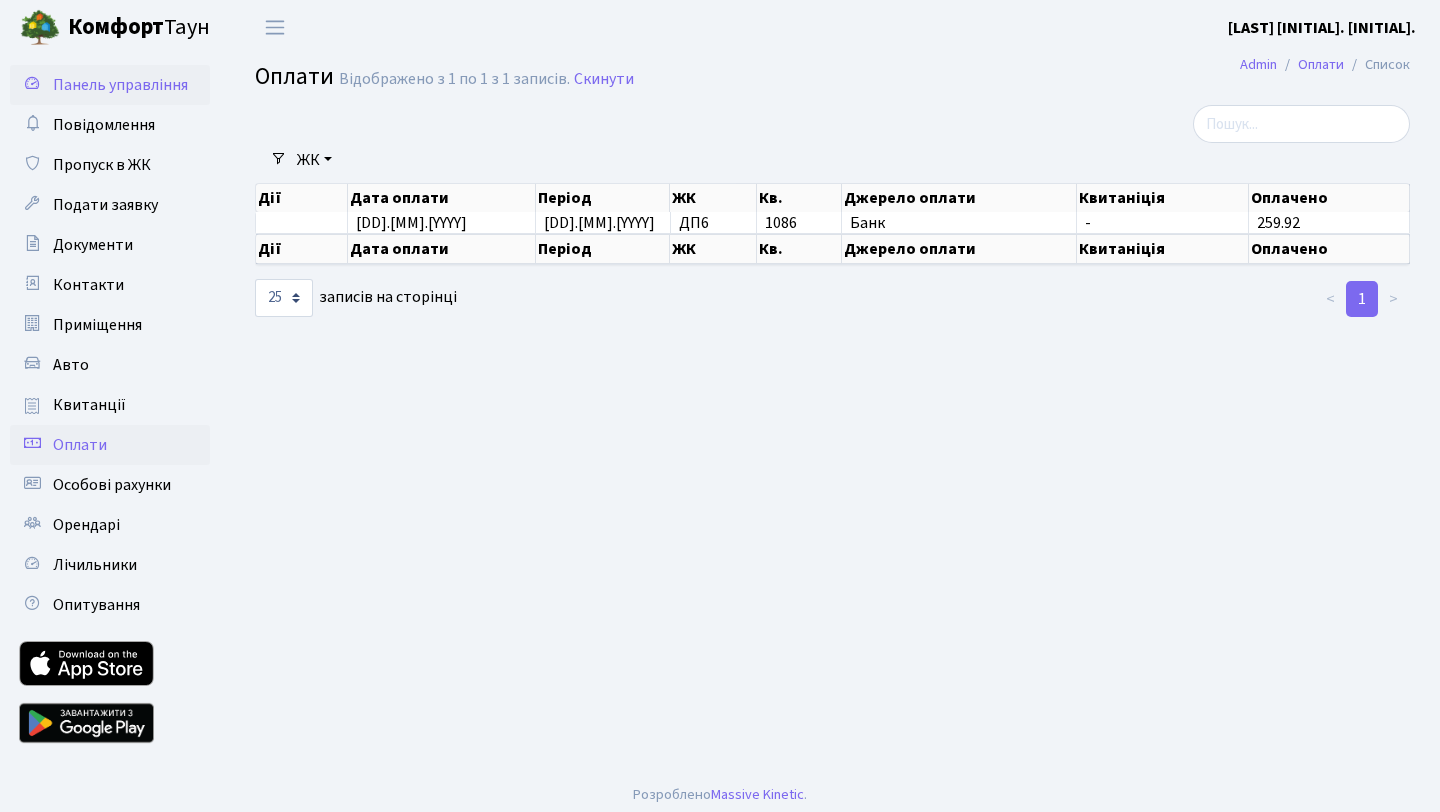click on "Панель управління" at bounding box center (110, 85) 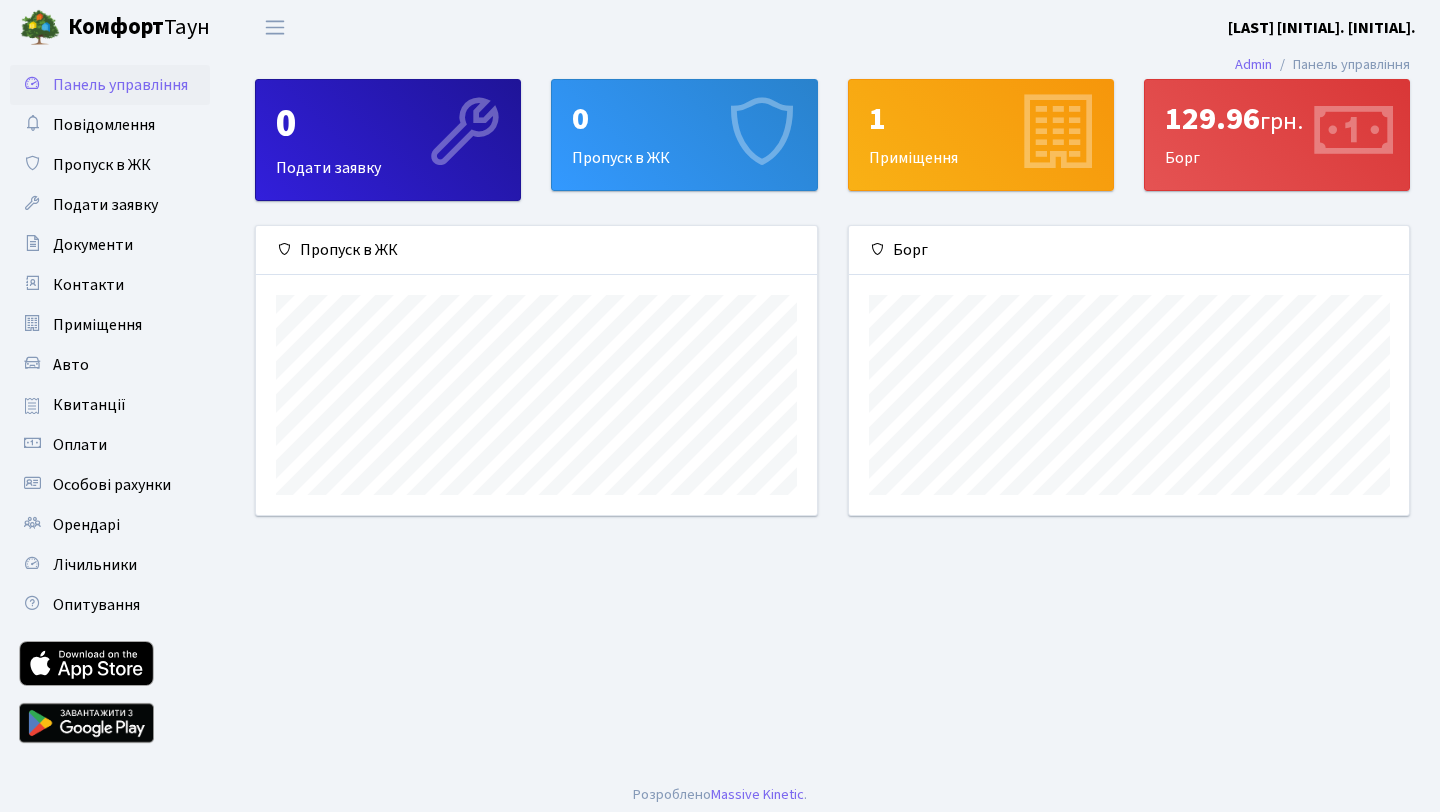 scroll, scrollTop: 0, scrollLeft: 0, axis: both 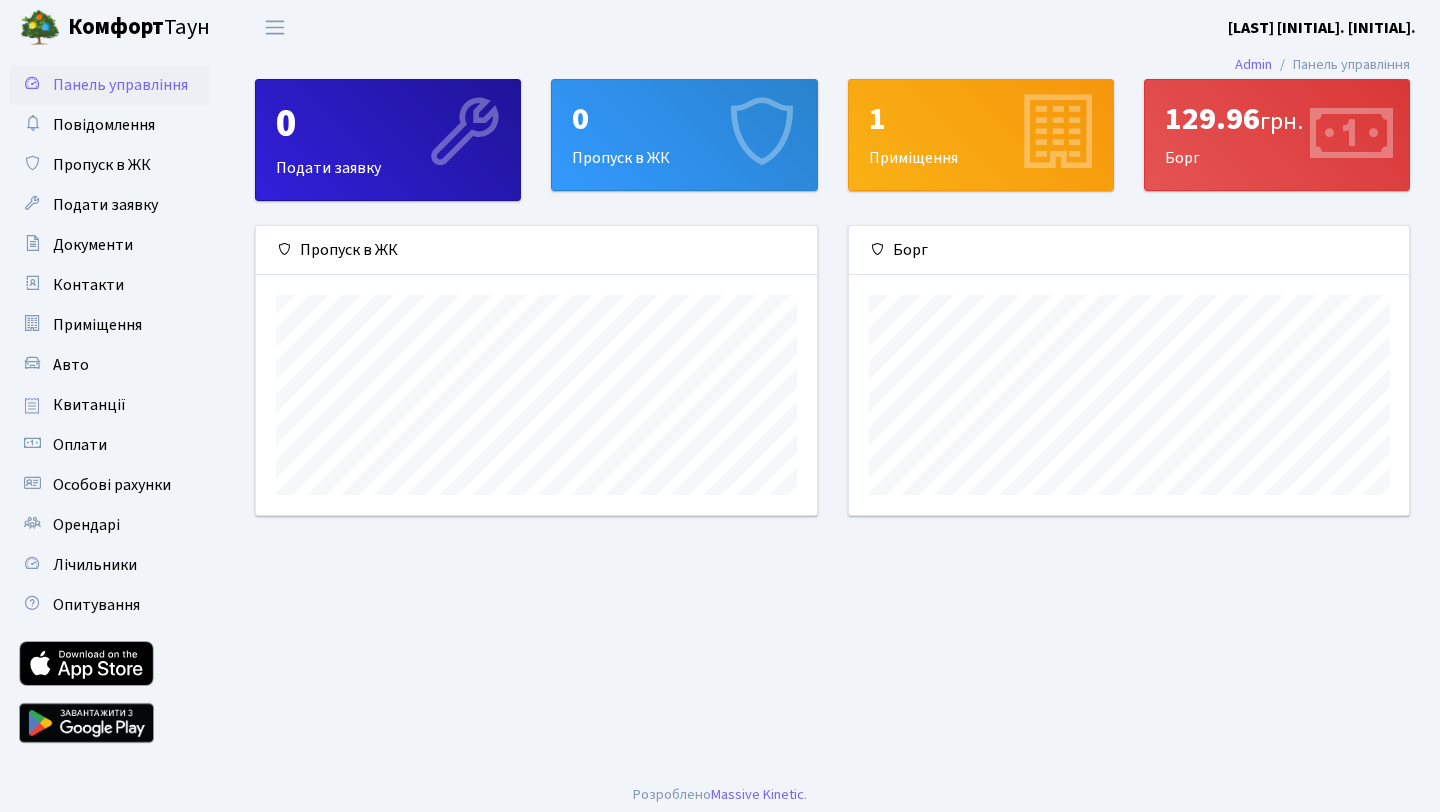 click at bounding box center [1351, 134] 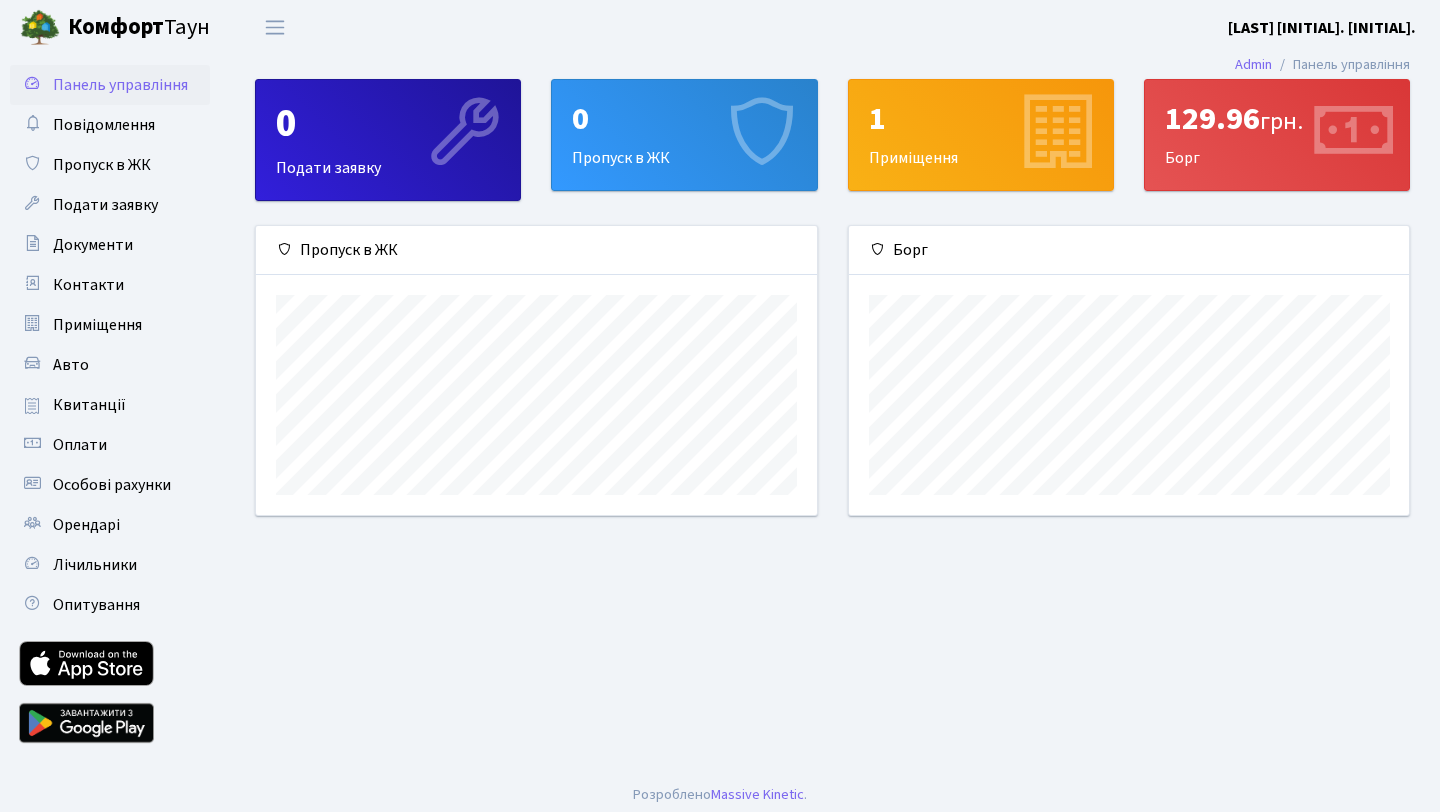 scroll, scrollTop: 0, scrollLeft: 0, axis: both 